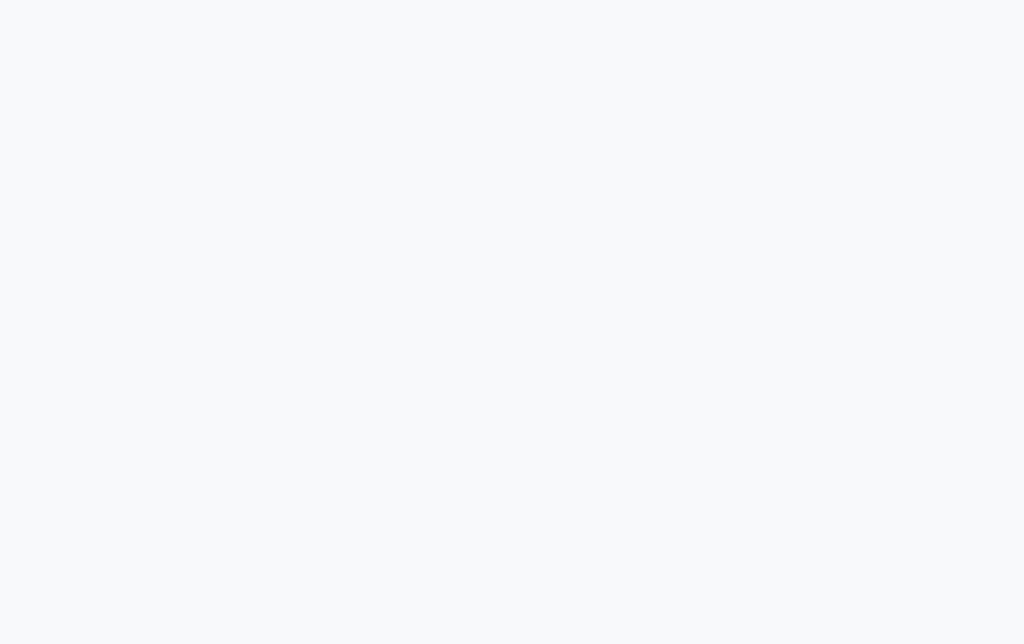 scroll, scrollTop: 0, scrollLeft: 0, axis: both 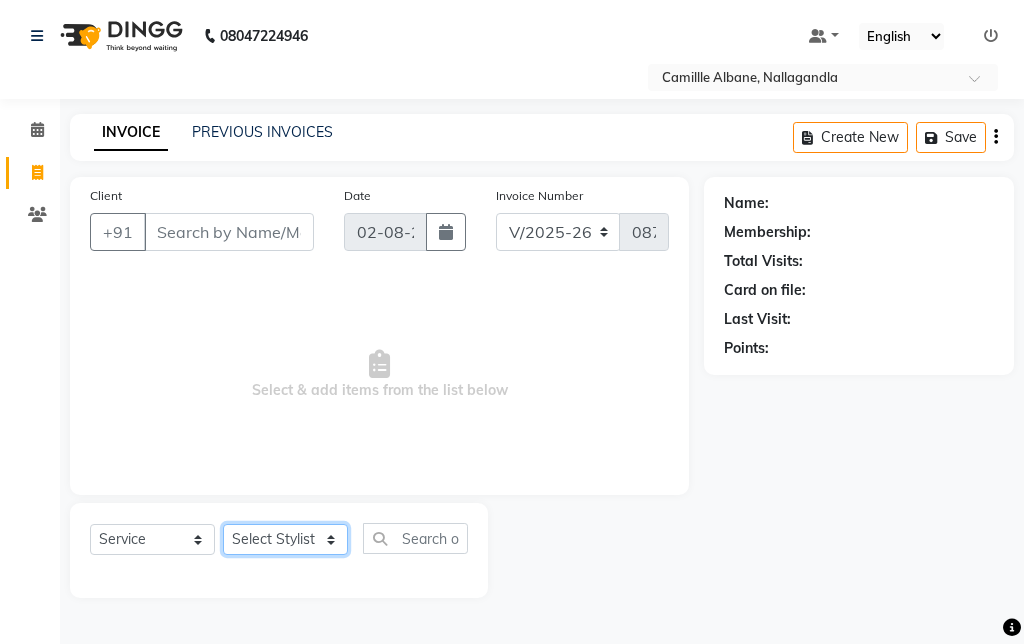 click on "Select Stylist Admin Amit Danish Dr, Rajani Jitendra K T Ramarao Lalitha Lokesh Madhu Nishi Satish Srinivas" 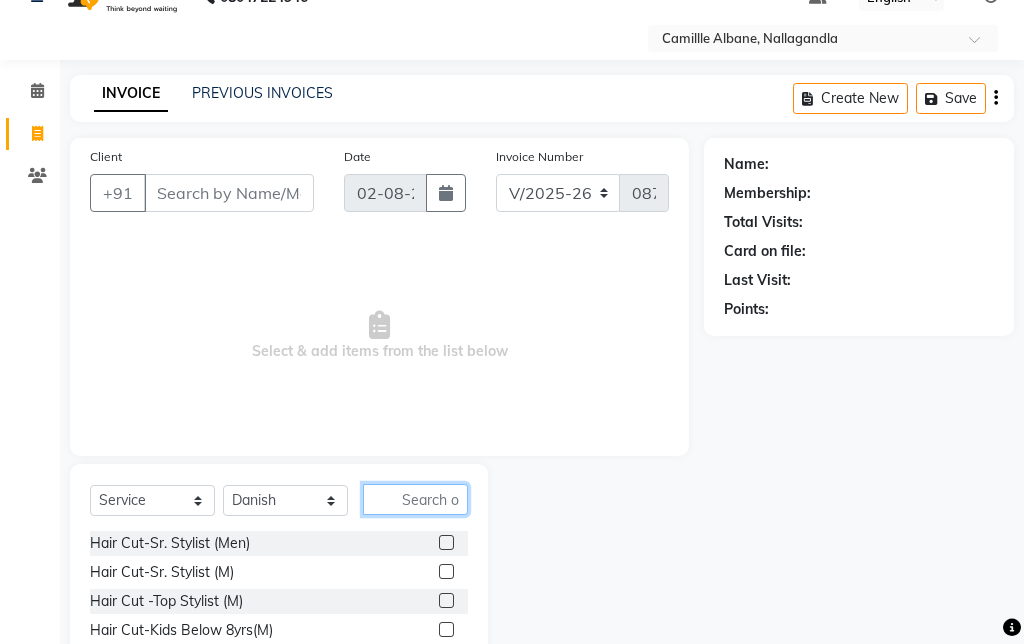 click 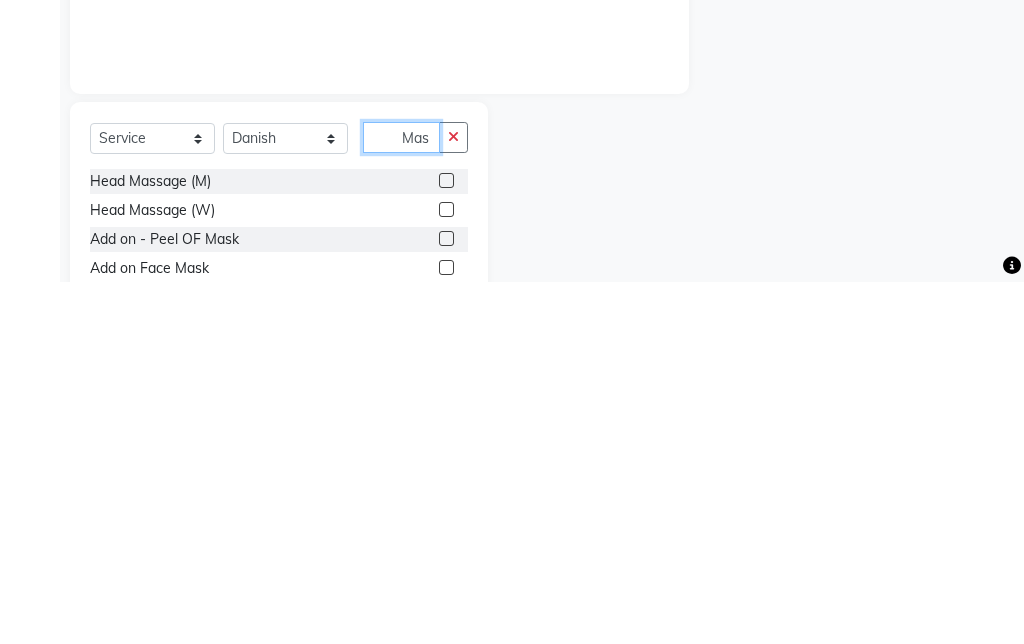 type on "Mas" 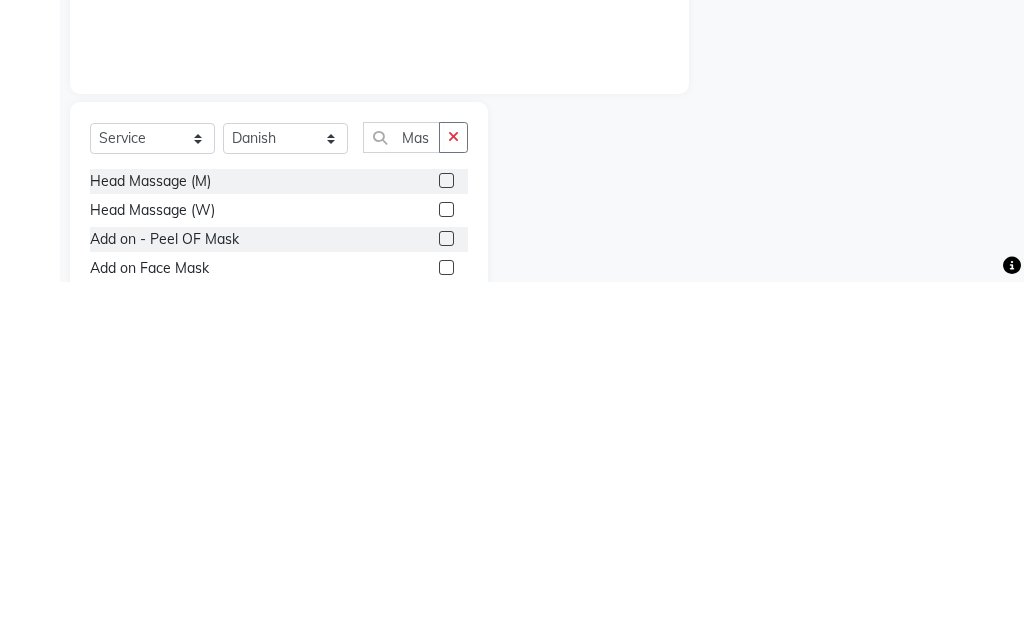 click on "Head Massage (W)" 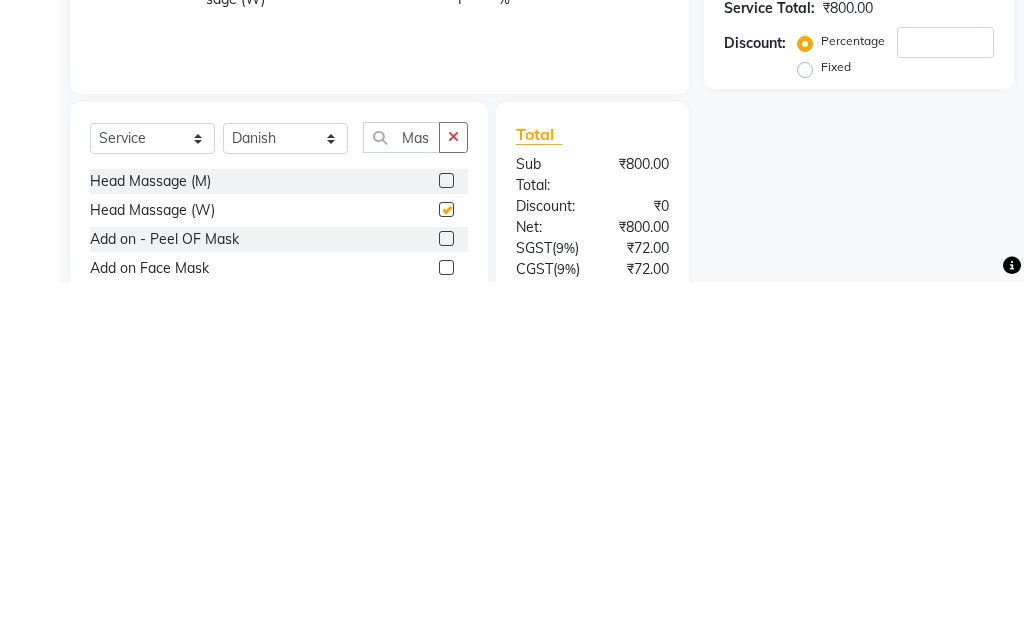 checkbox on "false" 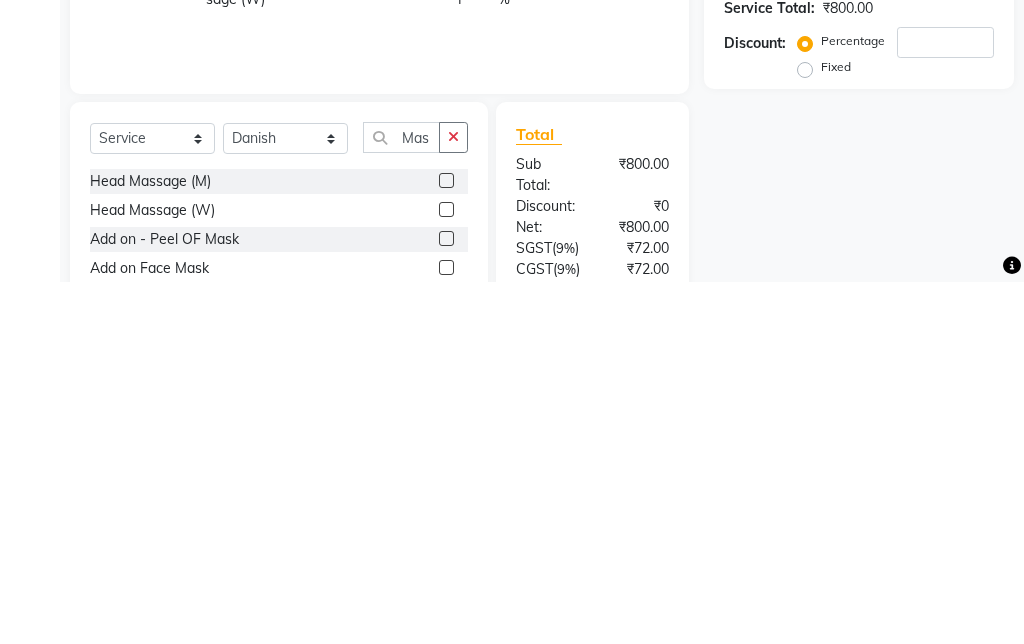 scroll, scrollTop: 102, scrollLeft: 0, axis: vertical 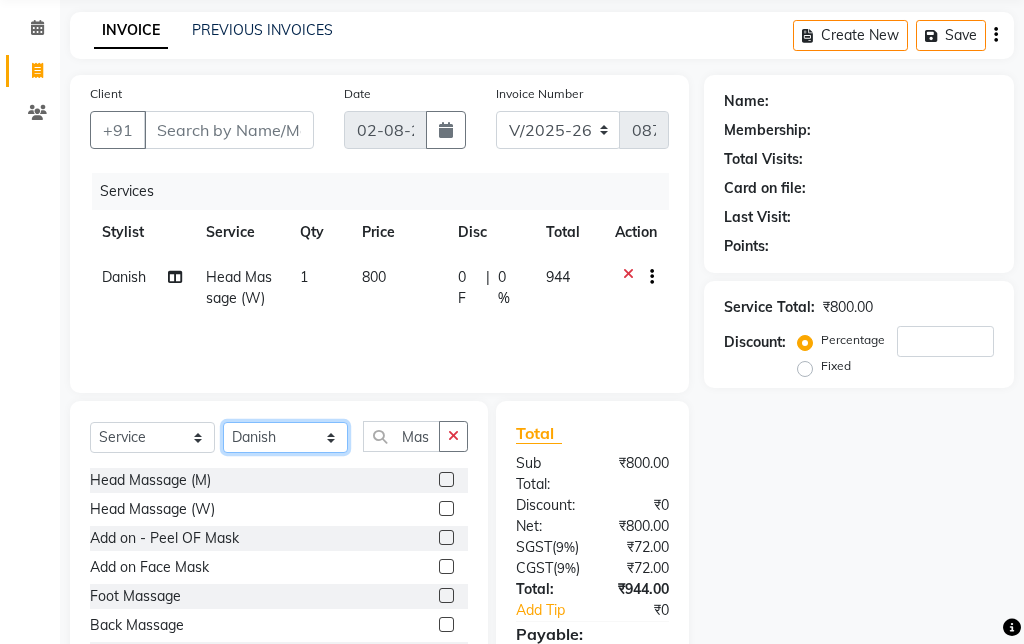 click on "Select Stylist Admin Amit Danish Dr, Rajani Jitendra K T Ramarao Lalitha Lokesh Madhu Nishi Satish Srinivas" 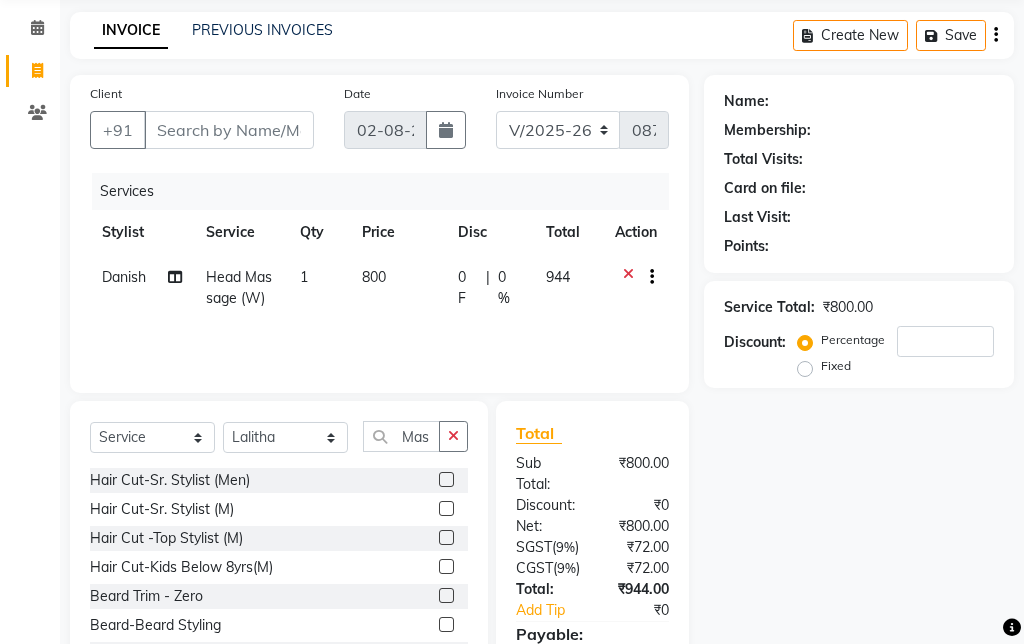click 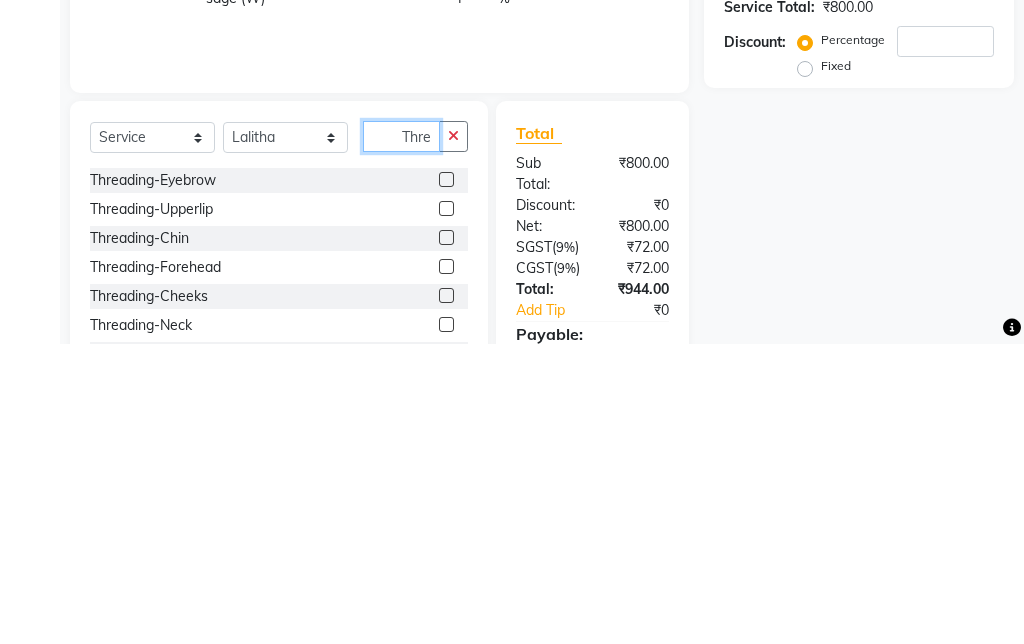type on "Thre" 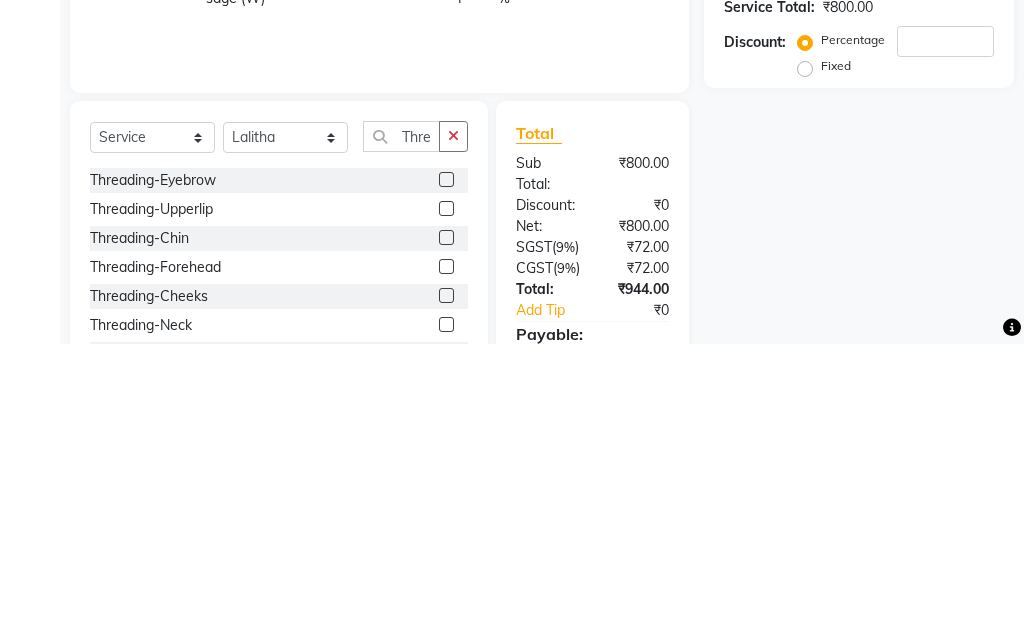 click on "Threading-Eyebrow" 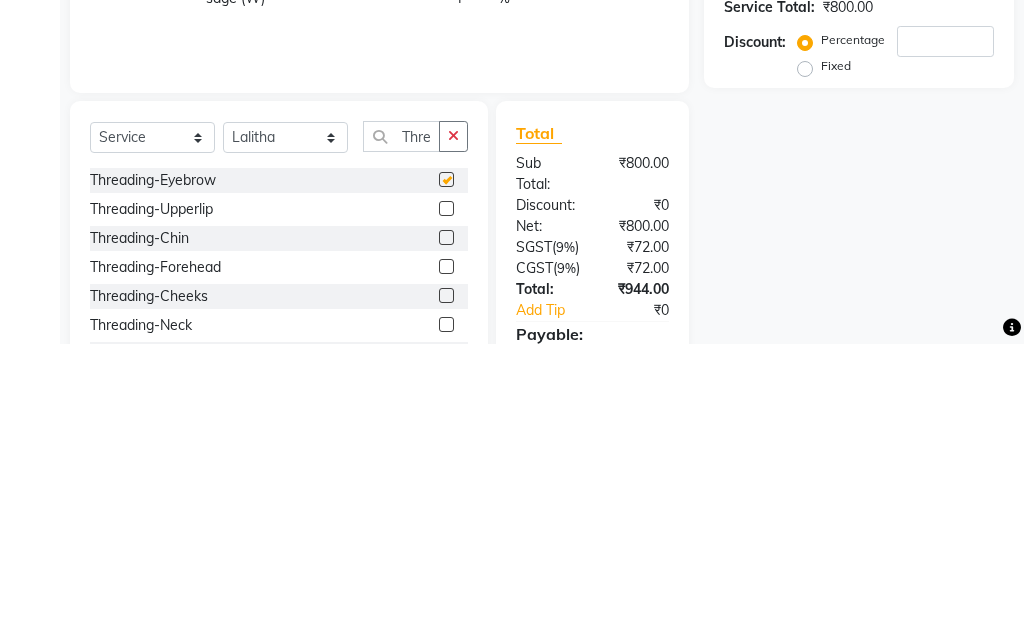checkbox on "false" 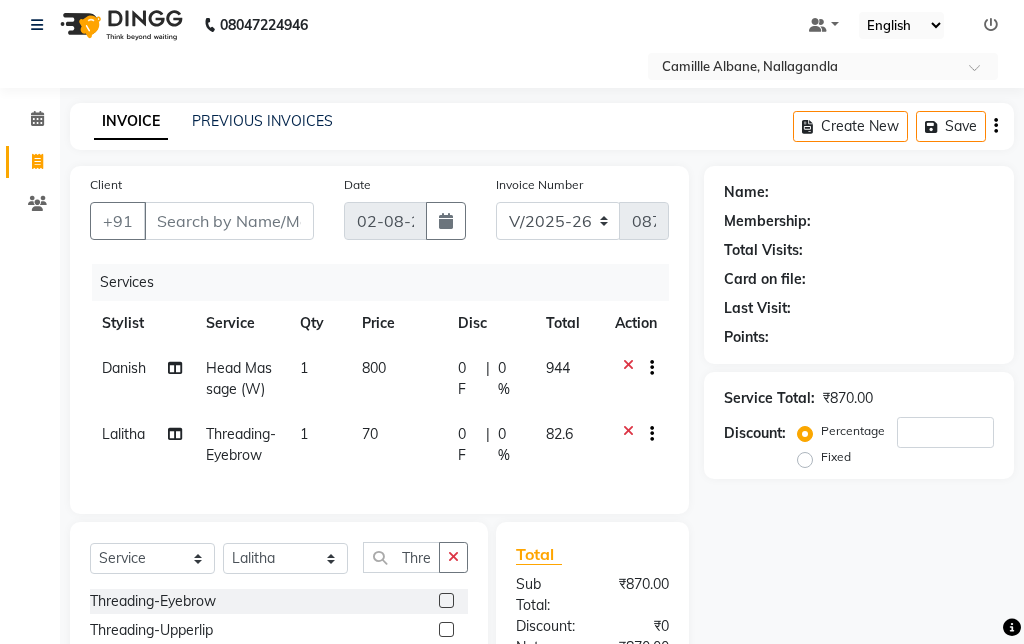 scroll, scrollTop: 0, scrollLeft: 0, axis: both 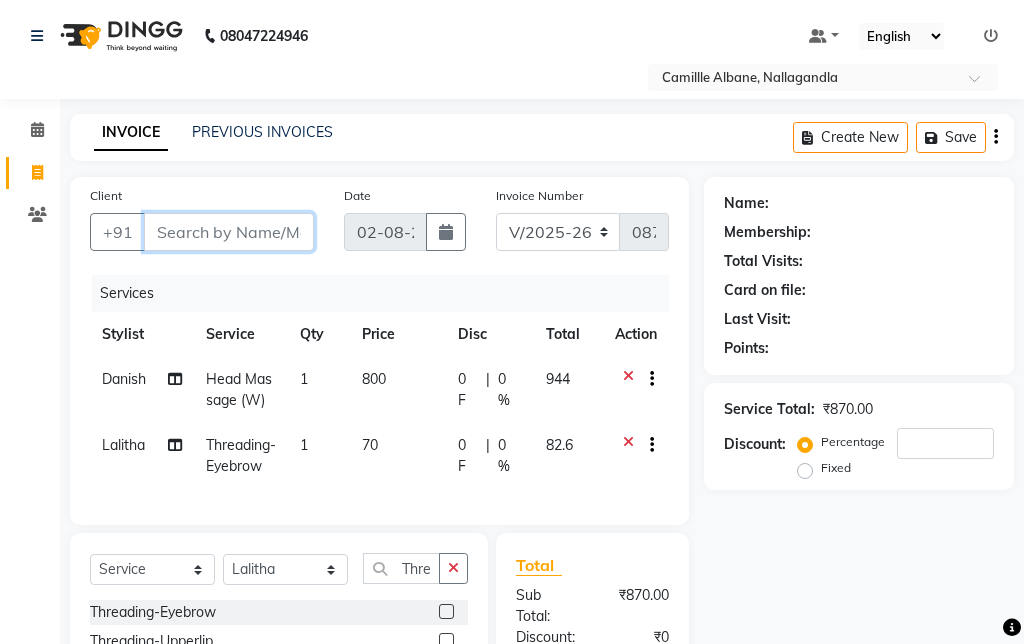 click on "Client" at bounding box center [229, 232] 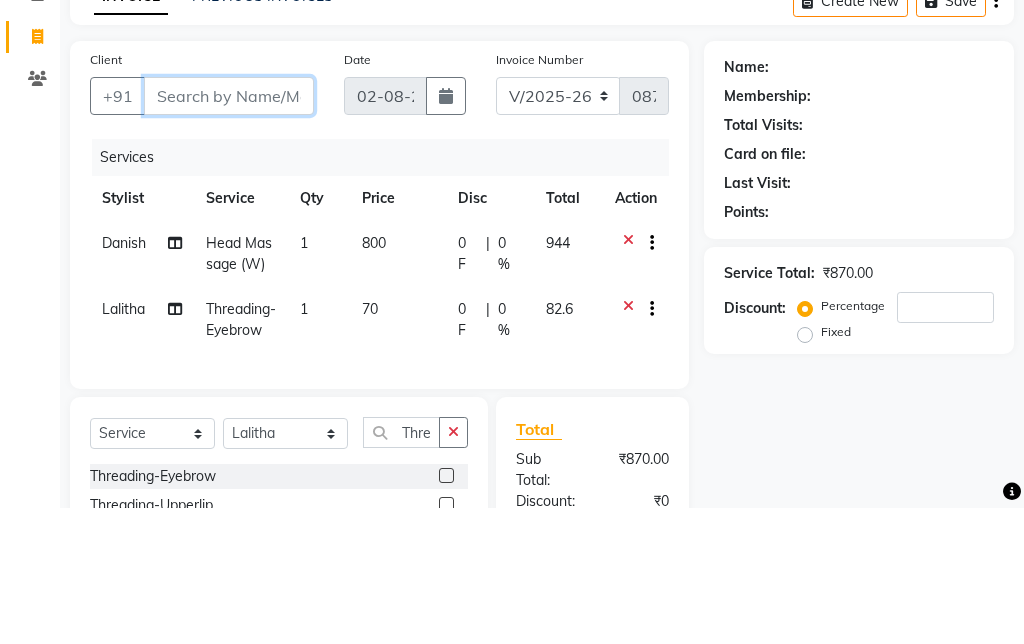 type on "9" 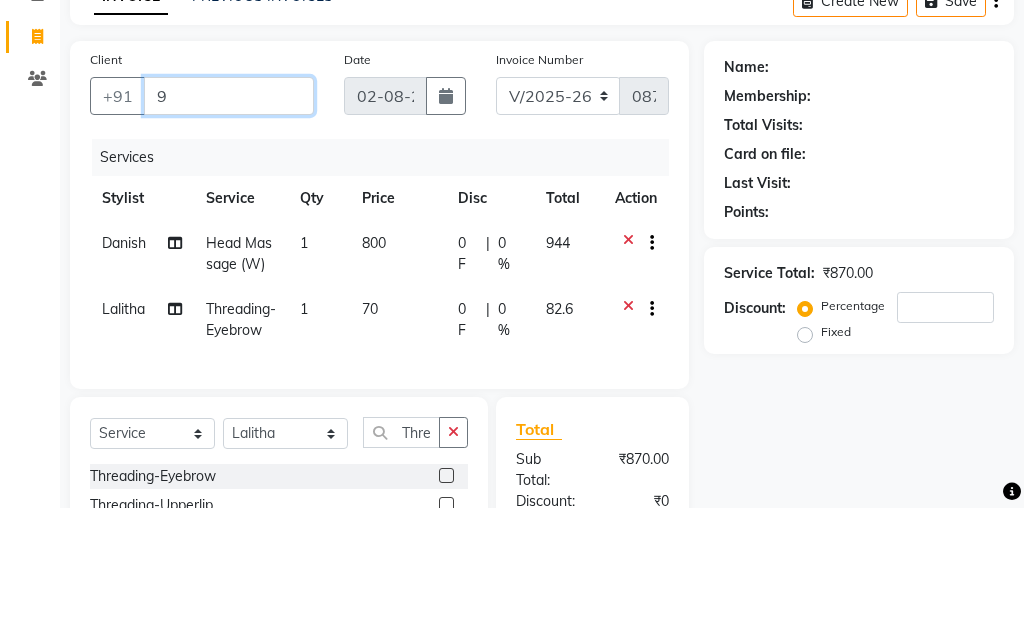 type on "0" 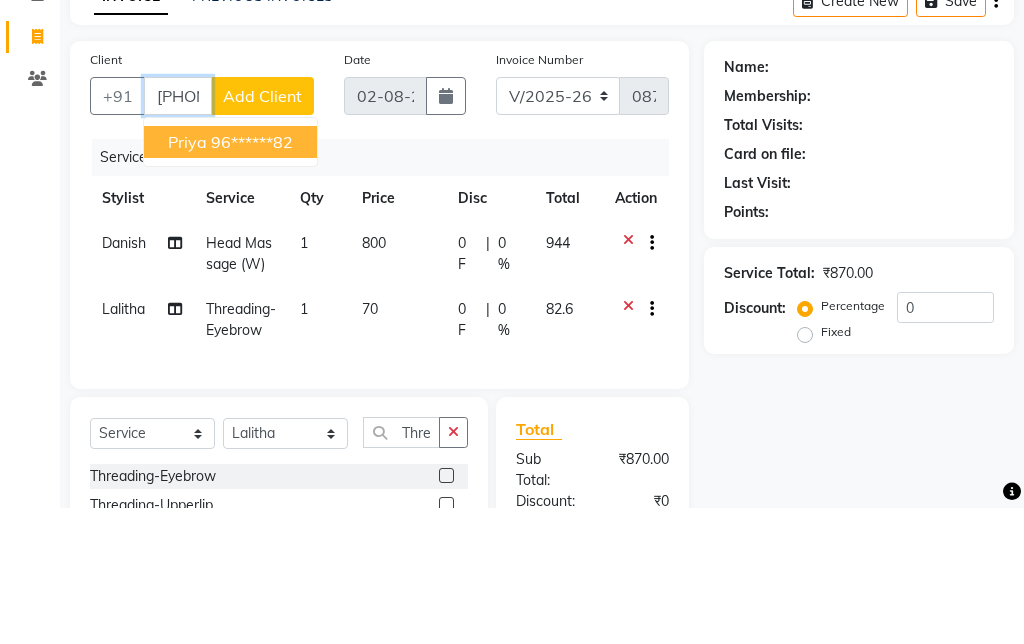 click on "96******82" at bounding box center [252, 278] 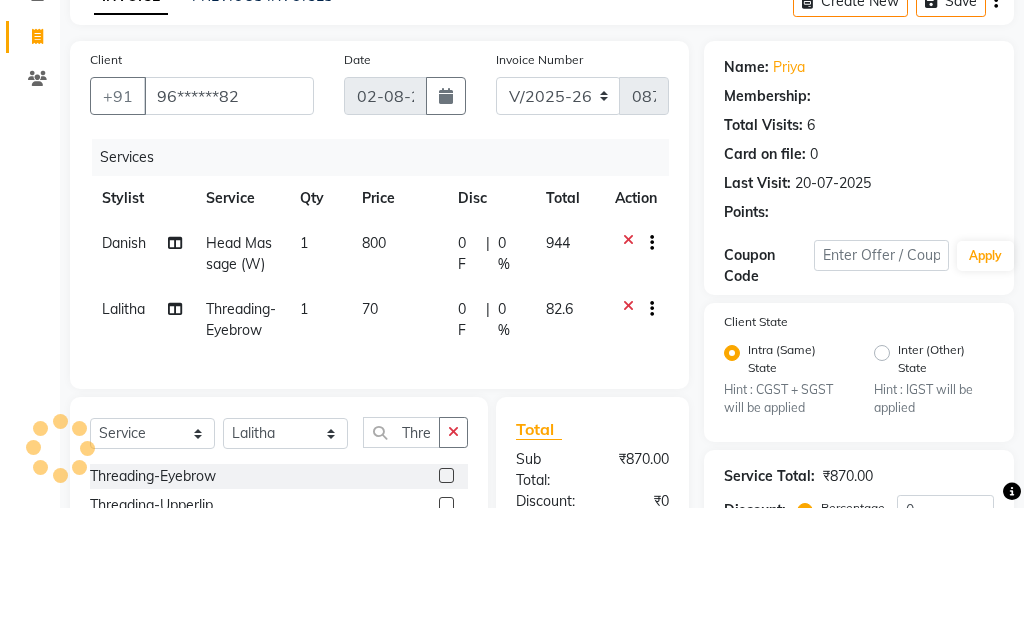 scroll, scrollTop: 136, scrollLeft: 0, axis: vertical 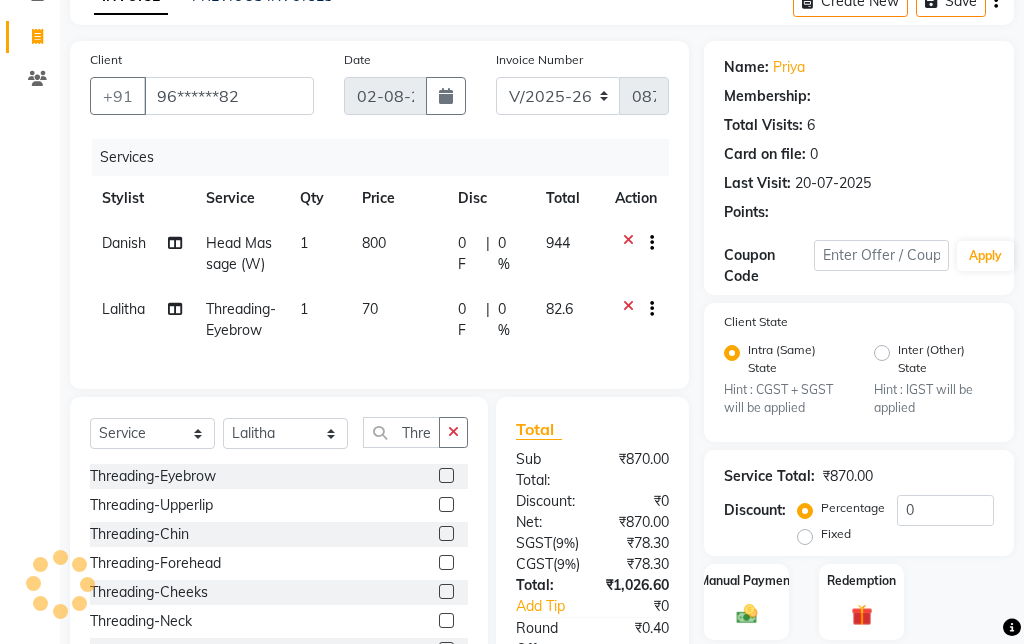 select on "1: Object" 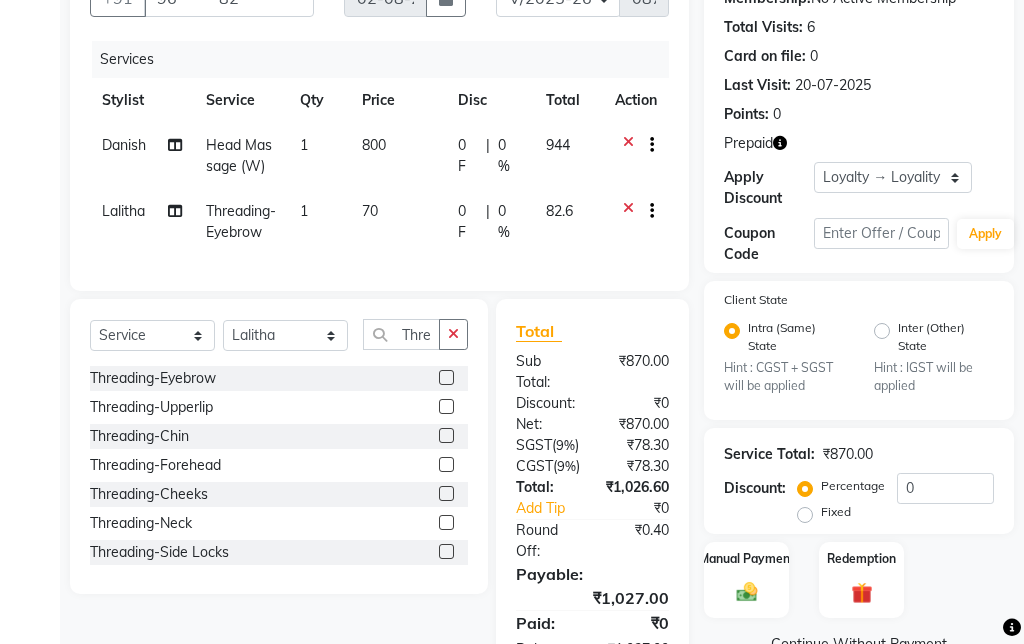 scroll, scrollTop: 234, scrollLeft: 0, axis: vertical 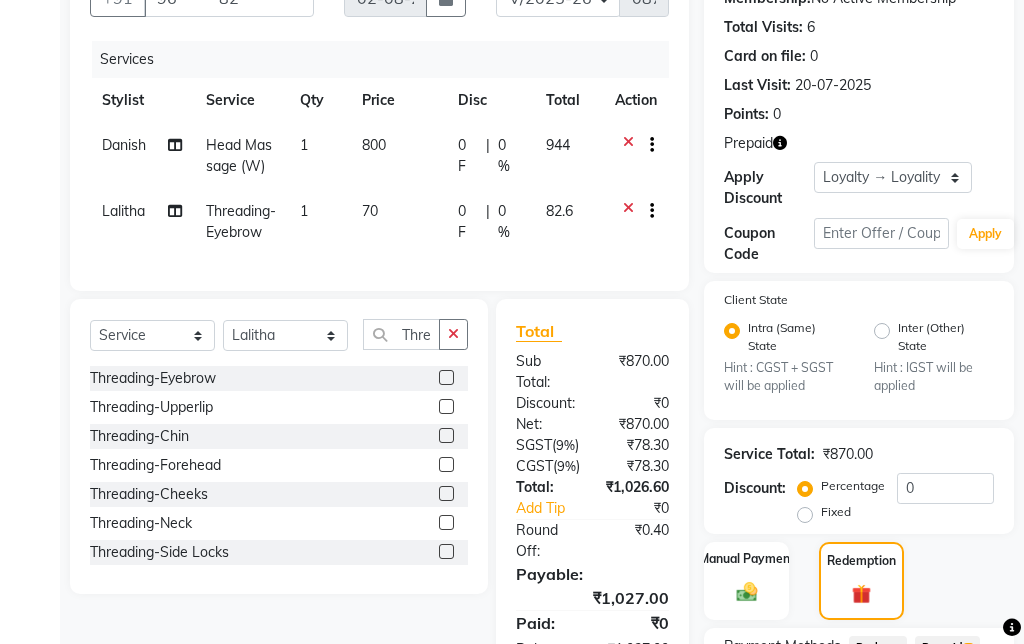 click on "Prepaid  1" 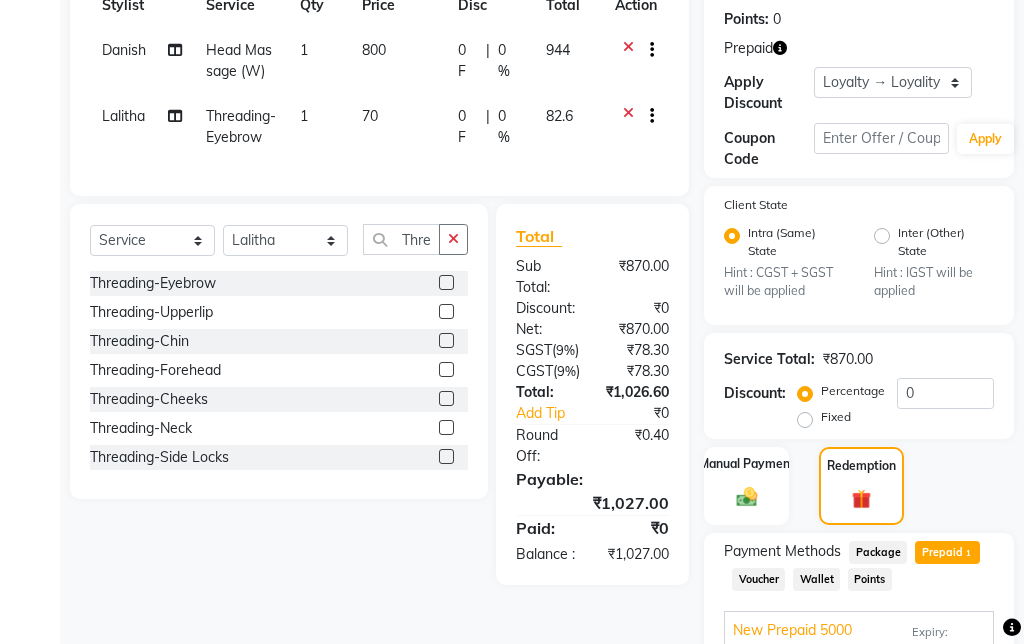 scroll, scrollTop: 401, scrollLeft: 0, axis: vertical 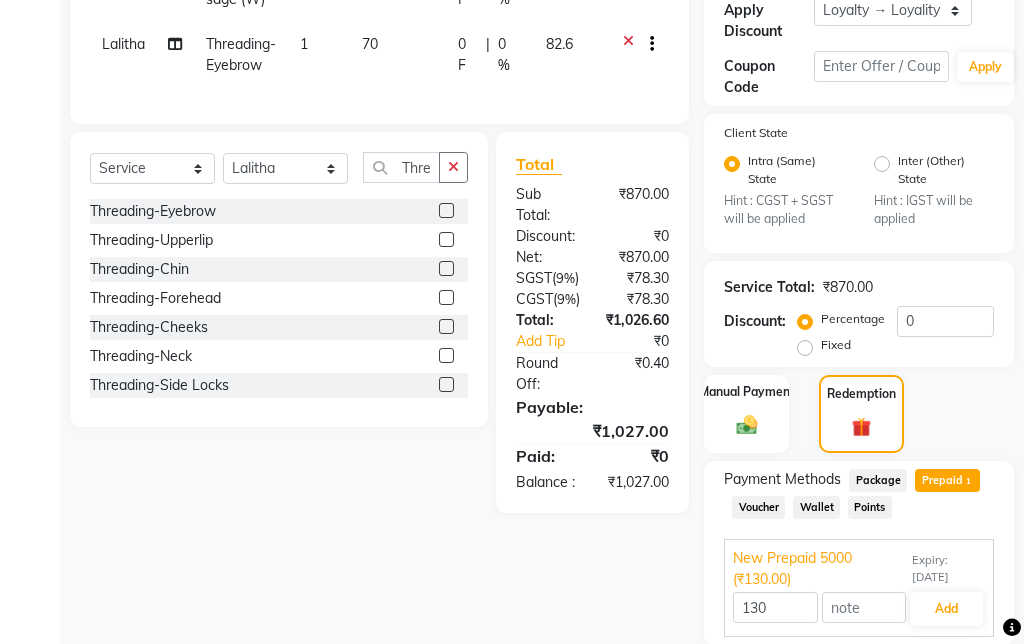 click on "Add" at bounding box center [946, 609] 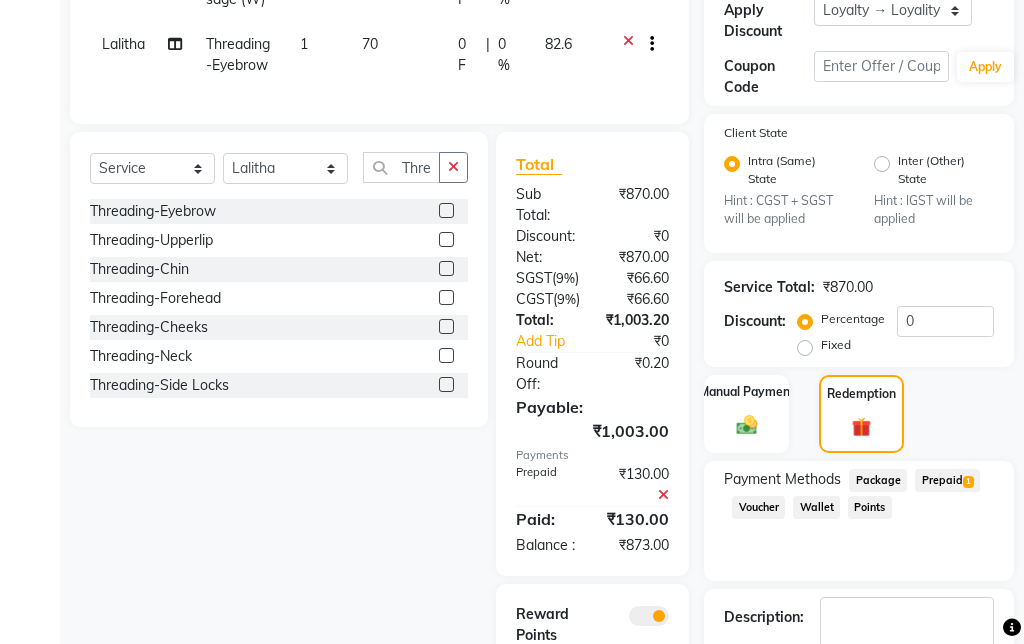 scroll, scrollTop: 483, scrollLeft: 0, axis: vertical 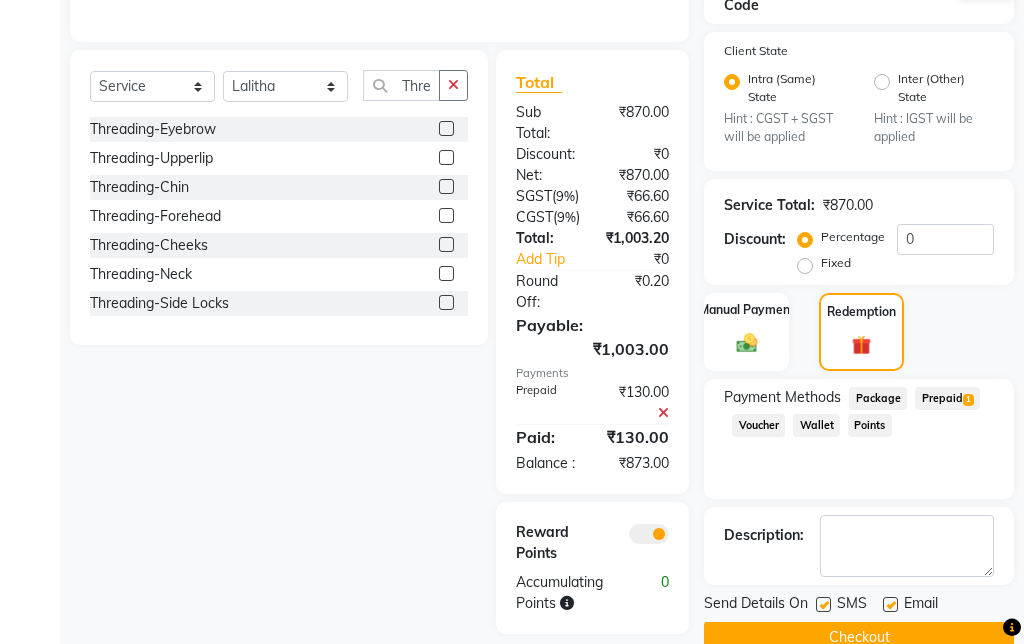 click on "Checkout" 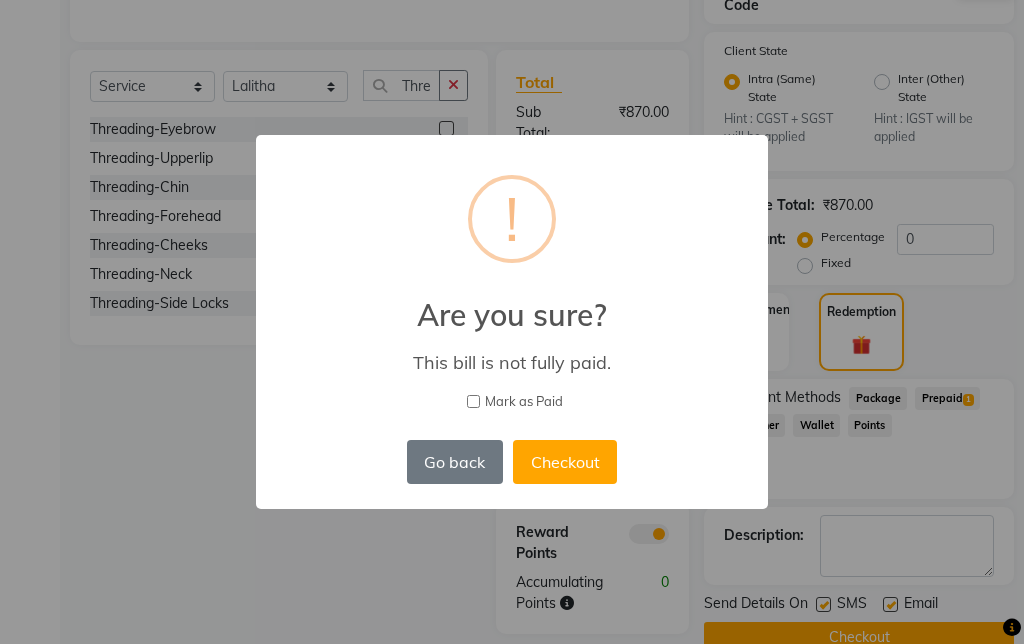 click on "× ! Are you sure? This bill is not fully paid. Mark as Paid Go back No Checkout" at bounding box center [512, 322] 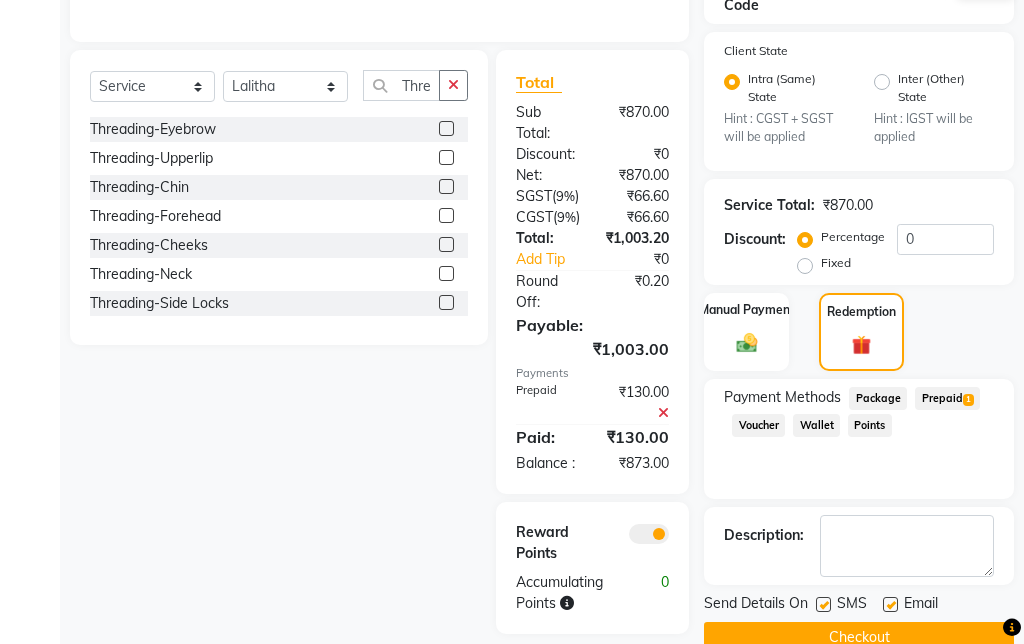 click on "Prepaid  1" 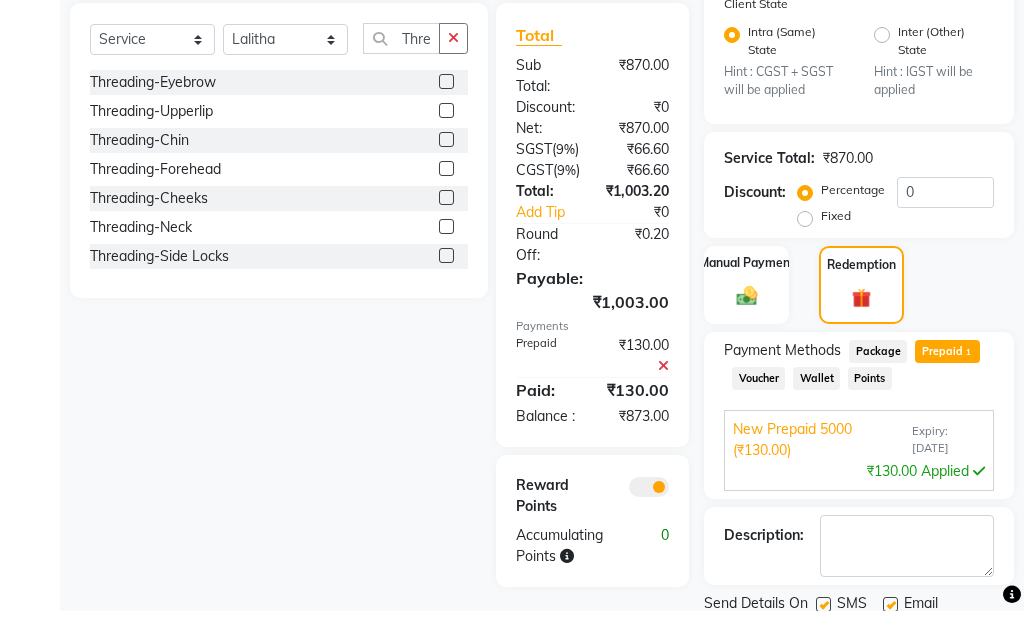 scroll, scrollTop: 497, scrollLeft: 0, axis: vertical 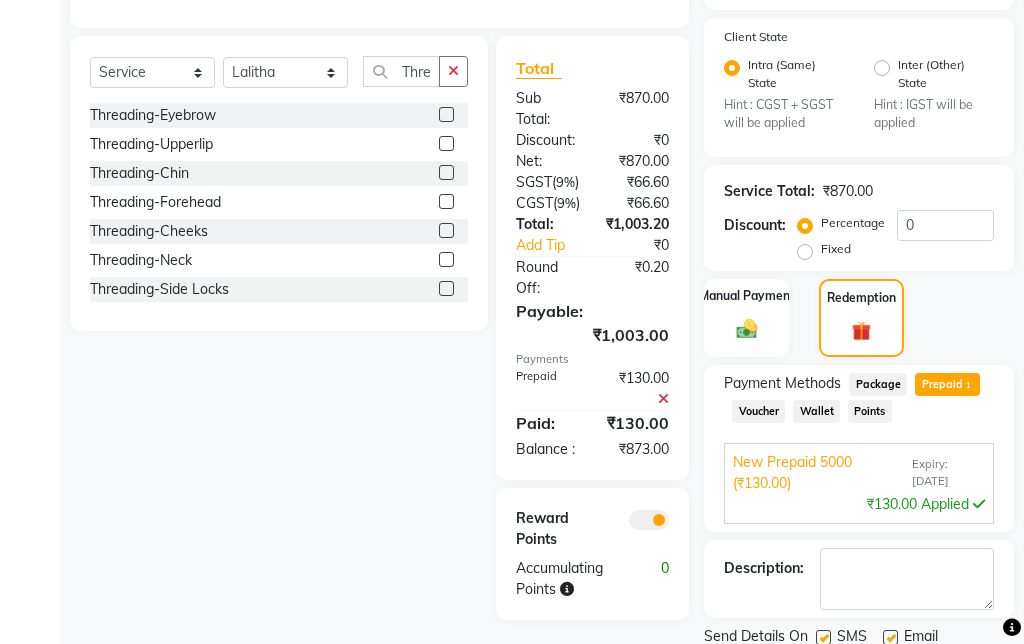 click on "INVOICE PREVIOUS INVOICES Create New   Save  Client +91 96******82 Date 02-08-2025 Invoice Number INV/2025 V/2025-26 0872 Services Stylist Service Qty Price Disc Total Action Danish Head Massage (W) 1 800 0 F | 0 % 920.6 Lalitha Threading-Eyebrow 1 70 0 F | 0 % 82.6 Select  Service  Product  Membership  Package Voucher Prepaid Gift Card  Select Stylist Admin Amit Danish Dr, Rajani Jitendra K T Ramarao Lalitha Lokesh Madhu Nishi Satish Srinivas Thre Threading-Eyebrow  Threading-Upperlip  Threading-Chin  Threading-Forehead  Threading-Cheeks  Threading-Neck  Threading-Side Locks  Threading-Full Face  Total Sub Total: ₹870.00 Discount: ₹0 Net: ₹870.00 SGST  ( 9% ) ₹66.60 CGST  ( 9% ) ₹66.60 Total: ₹1,003.20 Add Tip ₹0 Round Off: ₹0.20 Payable: ₹1,003.00 Payments Prepaid ₹130.00  Paid: ₹130.00 Balance   : ₹873.00 Reward Points Accumulating Points  0 Name: Priya  Membership:  No Active Membership  Total Visits:  6 Card on file:  0 Last Visit:   20-07-2025 Points:   0  Prepaid Apply Discount" 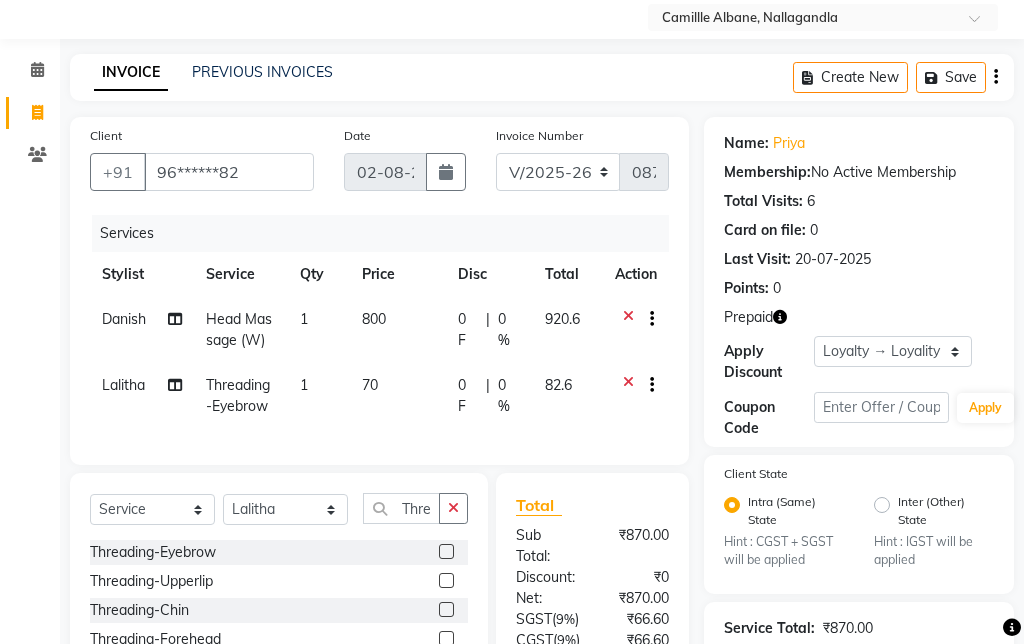 scroll, scrollTop: 48, scrollLeft: 0, axis: vertical 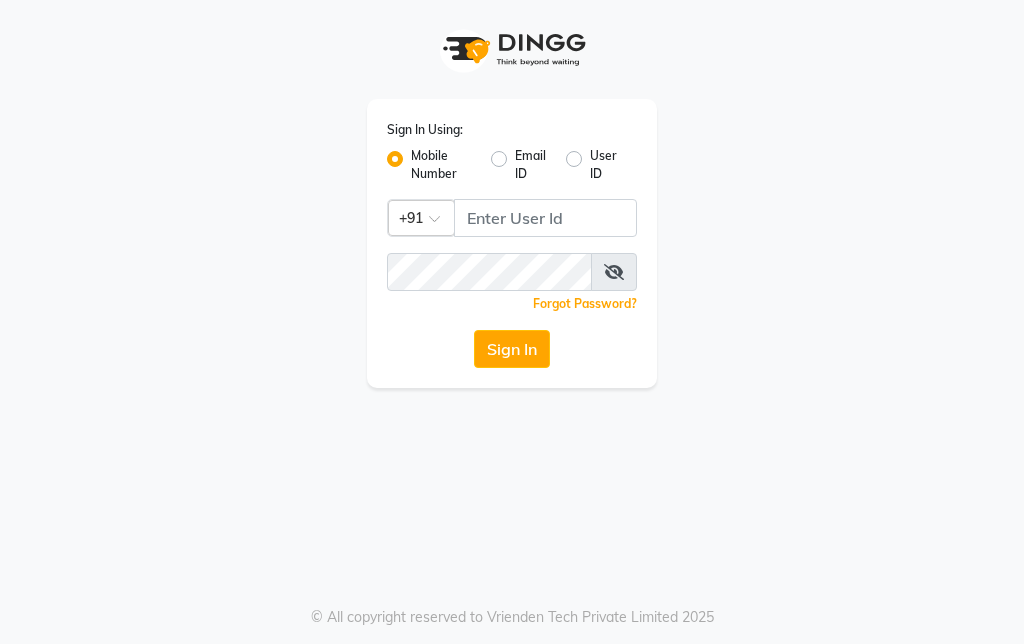 select on "service" 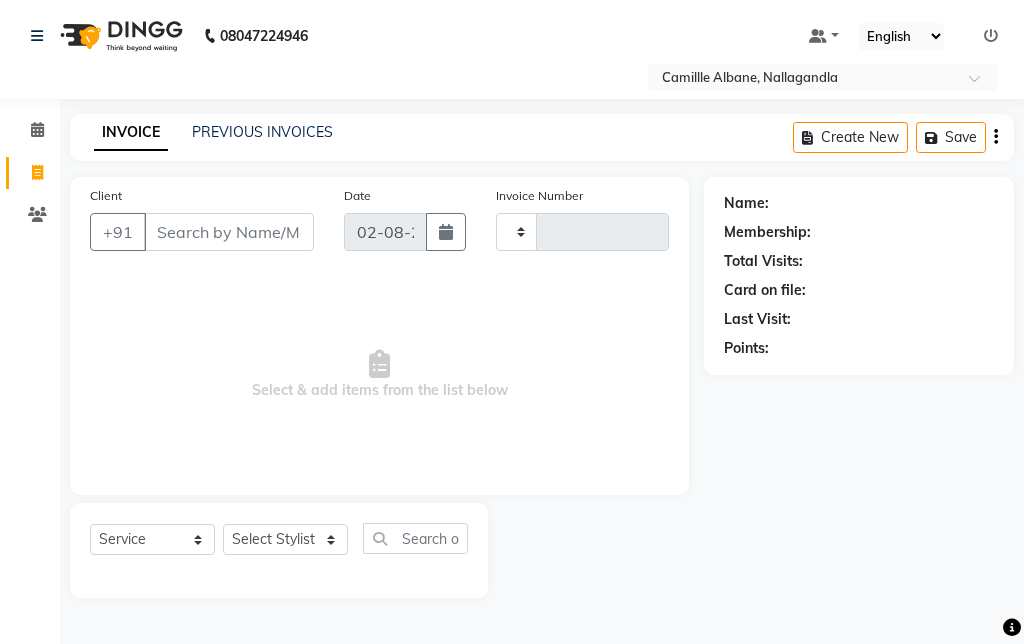 select on "en" 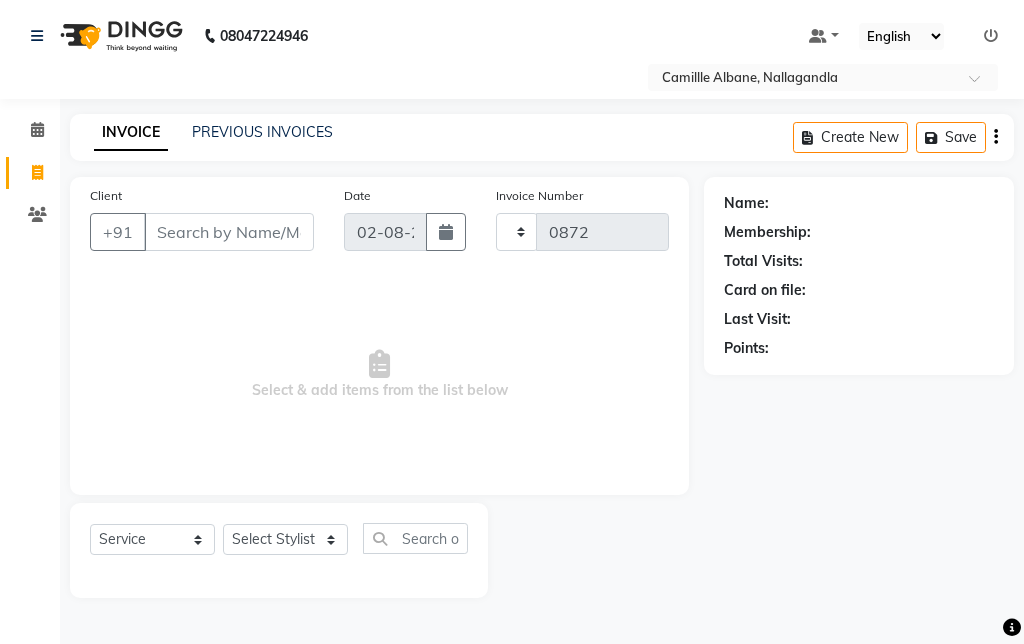 select on "7025" 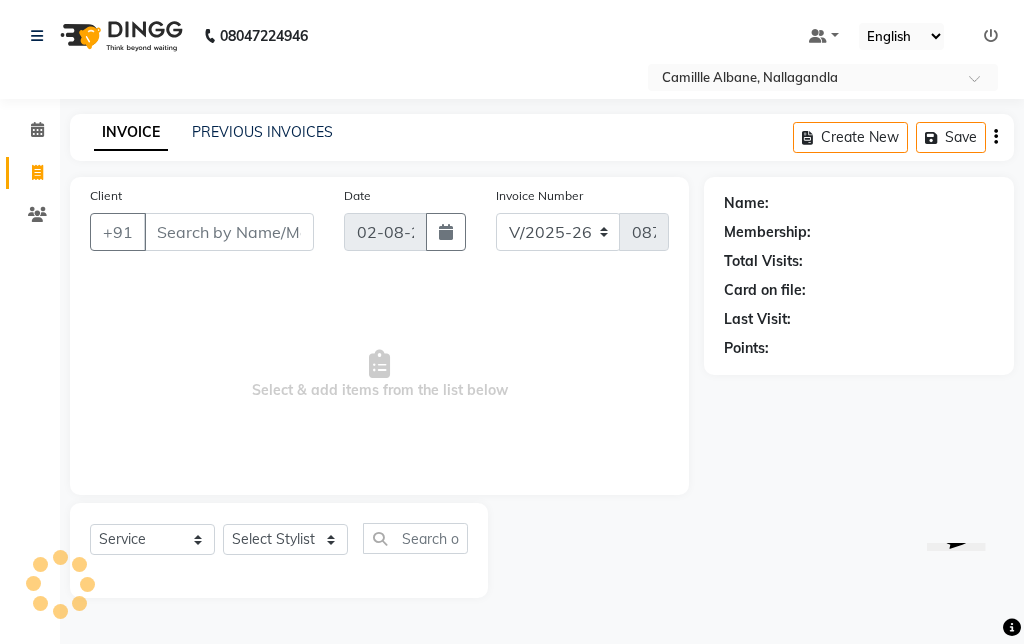 scroll, scrollTop: 0, scrollLeft: 0, axis: both 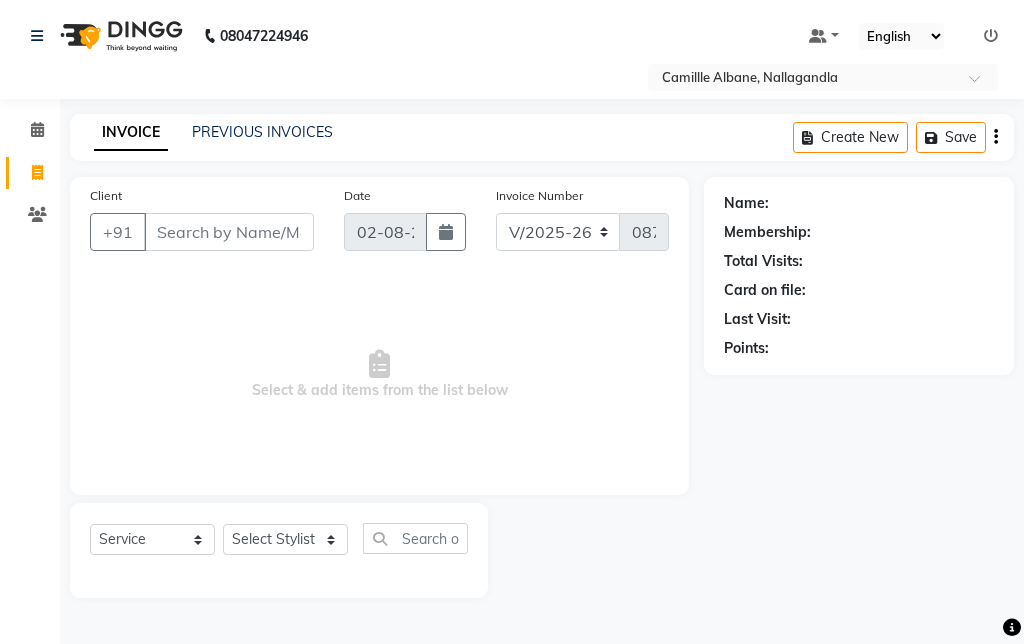 click on "INVOICE PREVIOUS INVOICES Create New   Save" 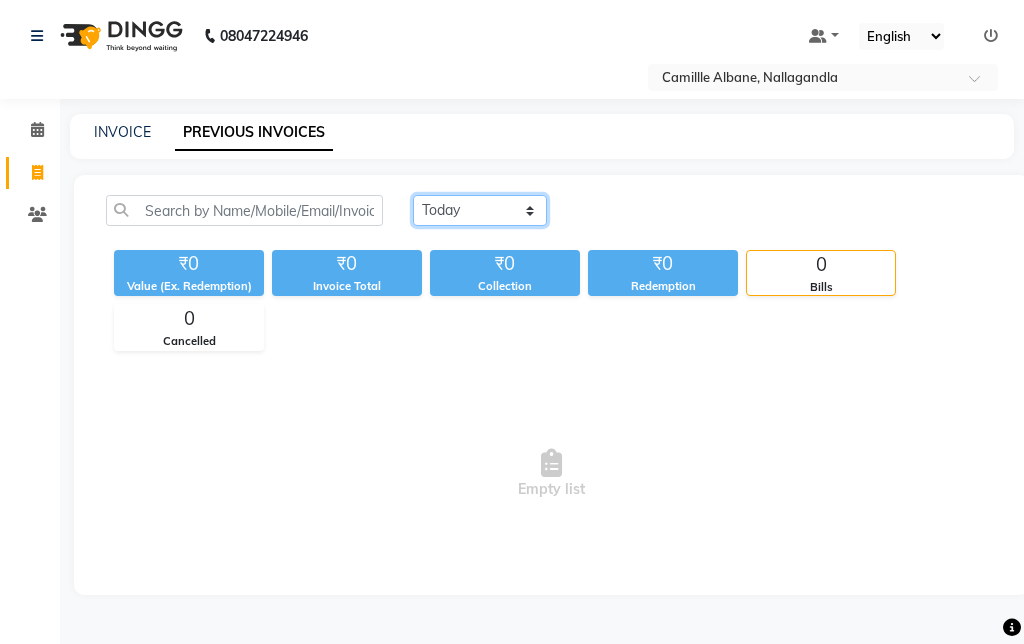 click on "Today Yesterday Custom Range" 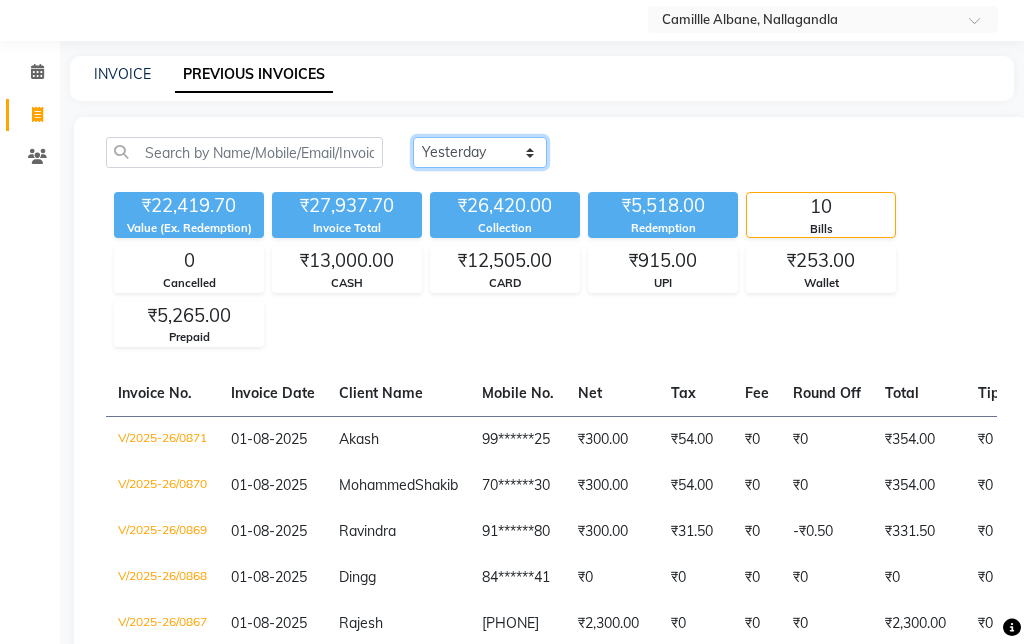 scroll, scrollTop: 0, scrollLeft: 0, axis: both 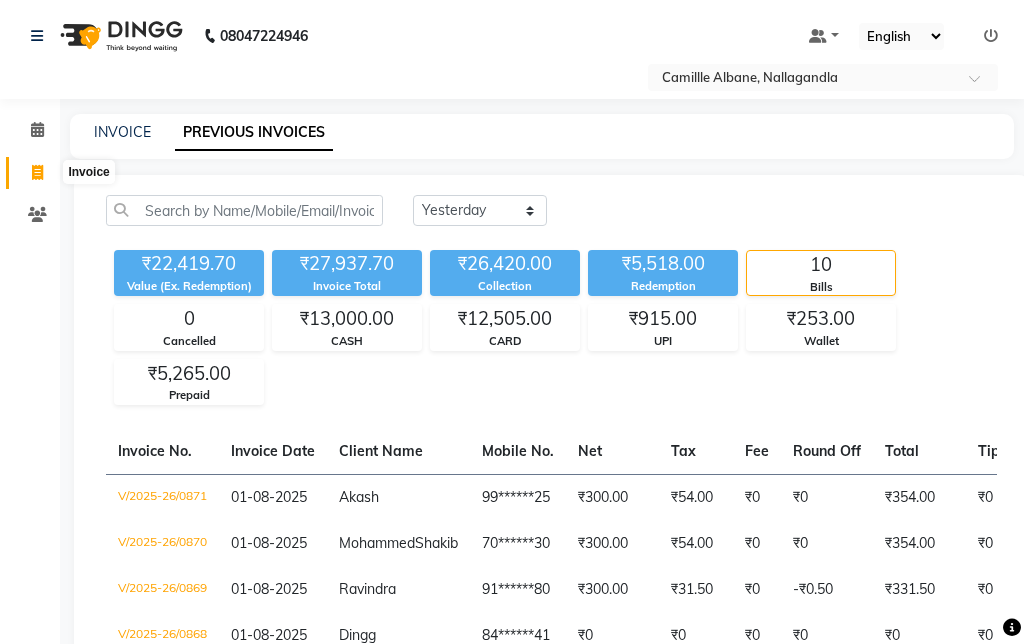 click 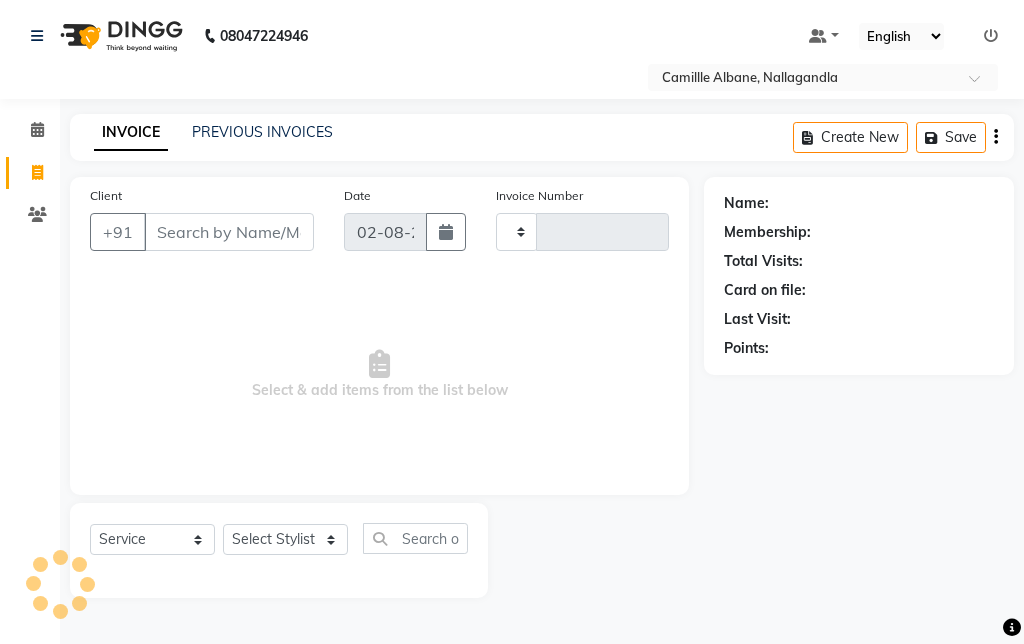 type on "0872" 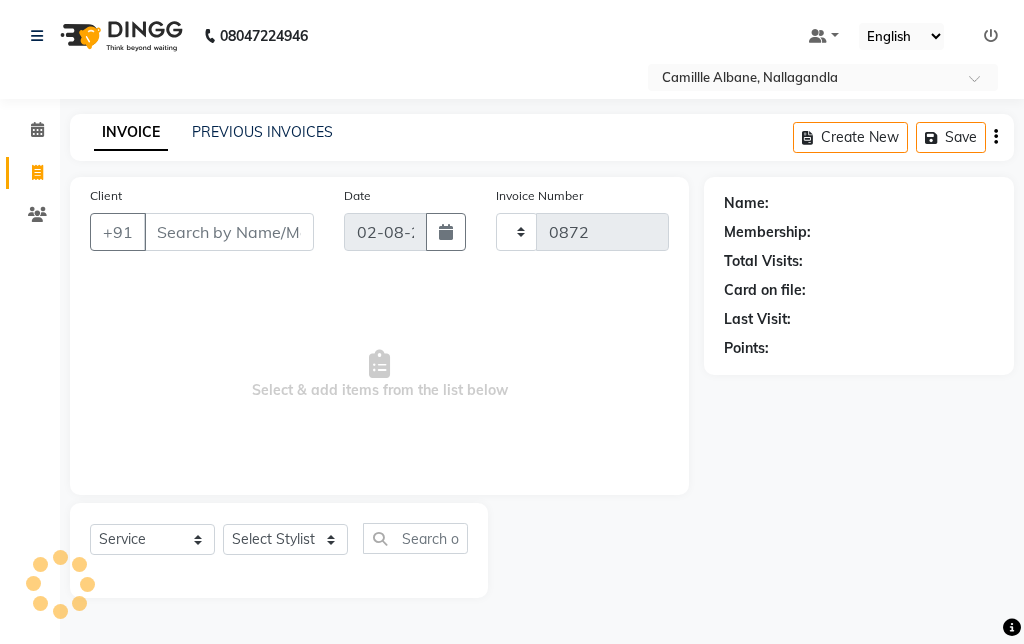 select on "7025" 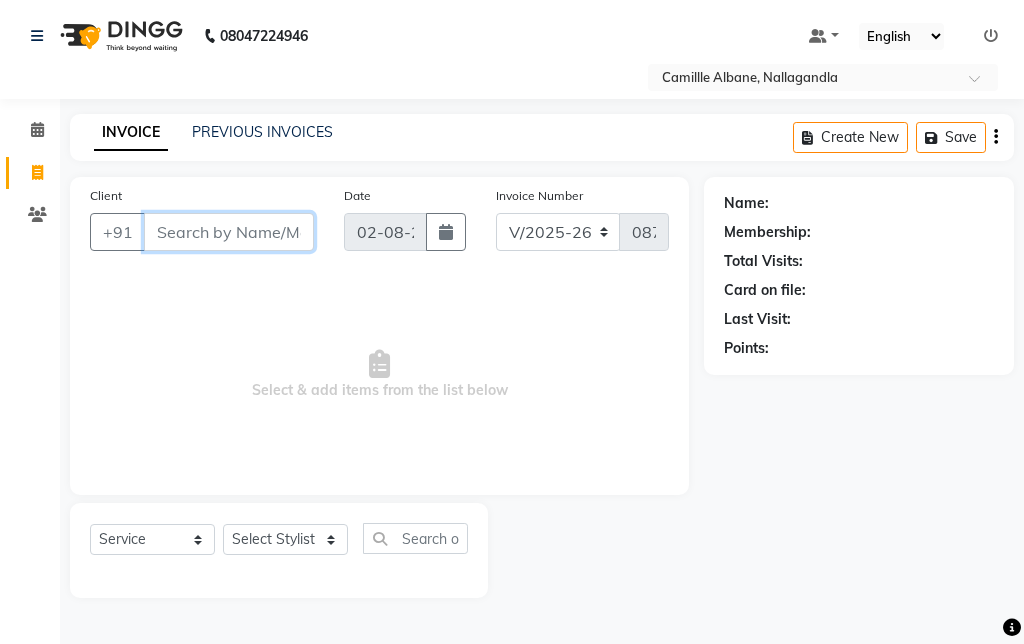 click on "Client" at bounding box center (229, 232) 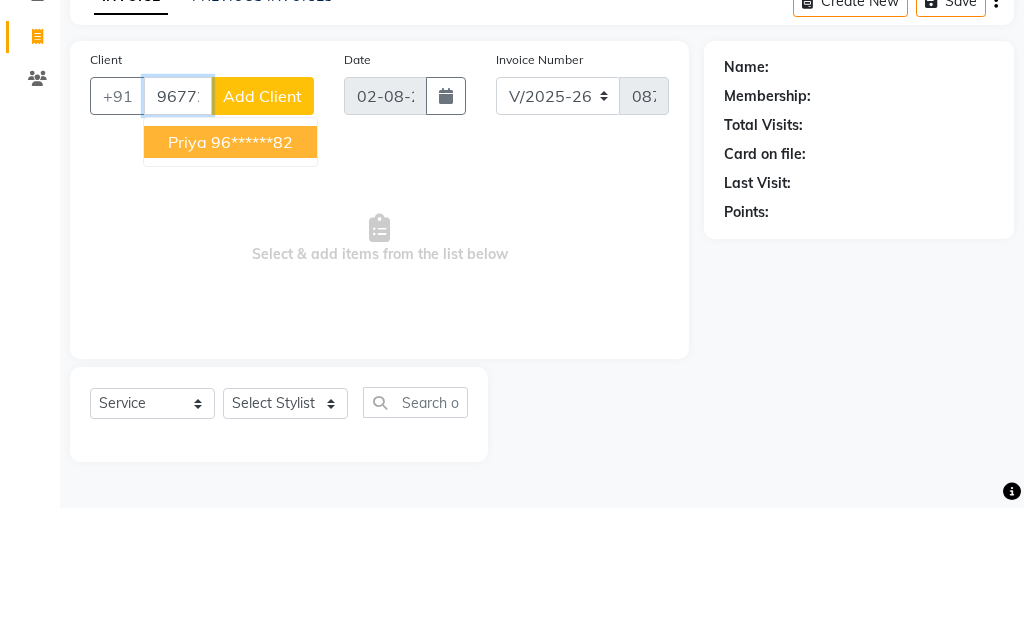 click on "Priya  96******82" at bounding box center [230, 278] 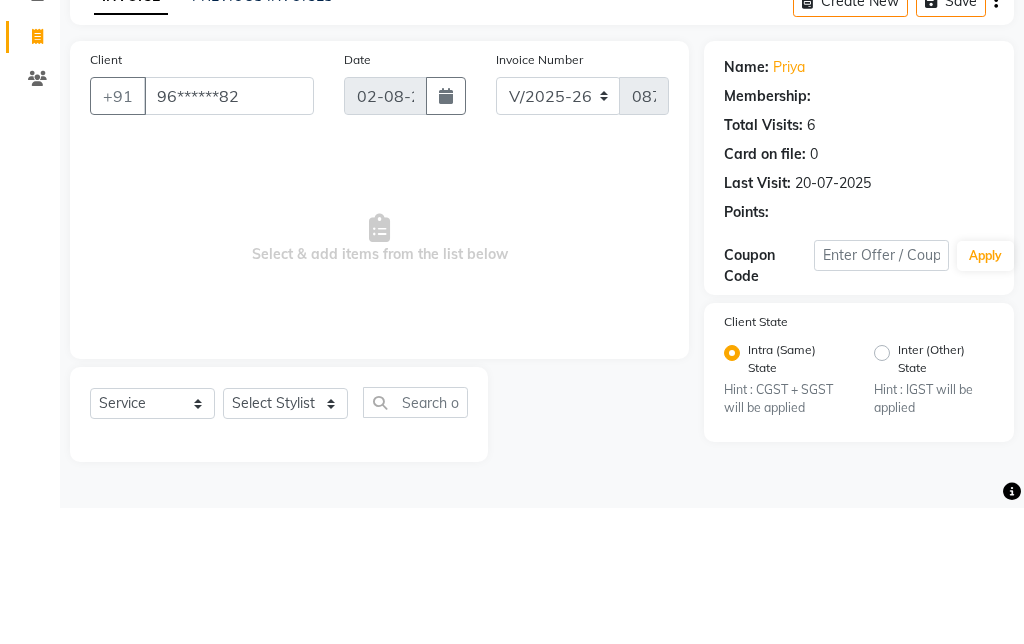 select on "1: Object" 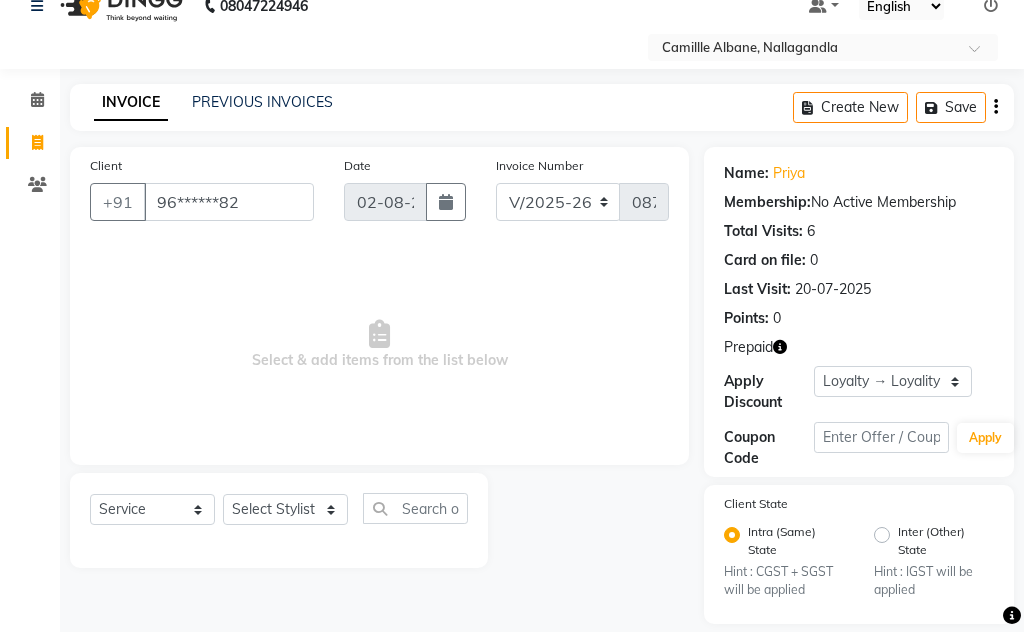 scroll, scrollTop: 39, scrollLeft: 0, axis: vertical 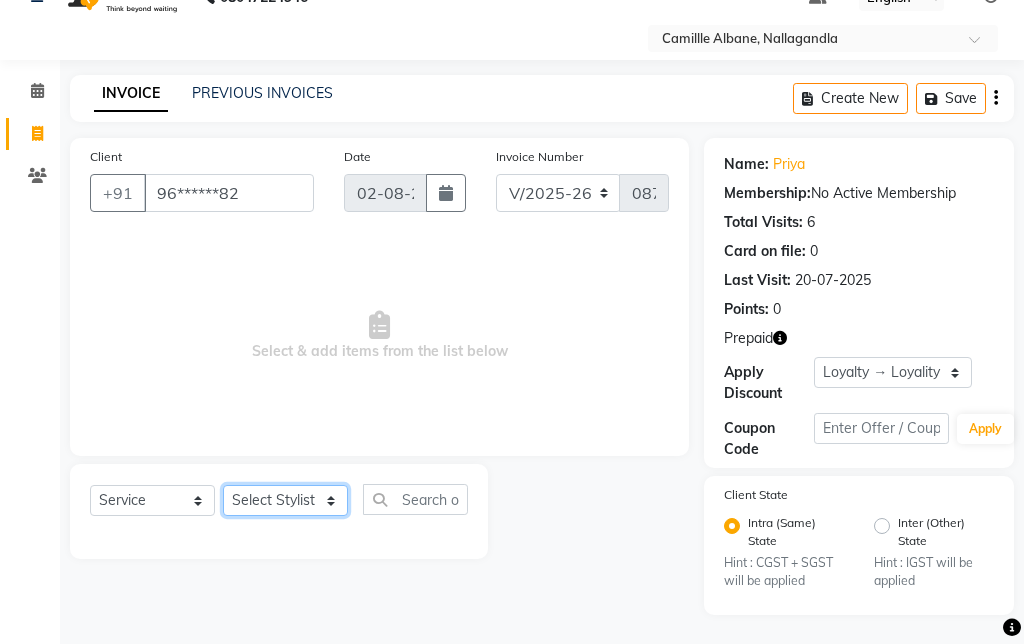 click on "Select Stylist Admin Amit Danish Dr, Rajani Jitendra K T Ramarao Lalitha Lokesh Madhu Nishi Satish Srinivas" 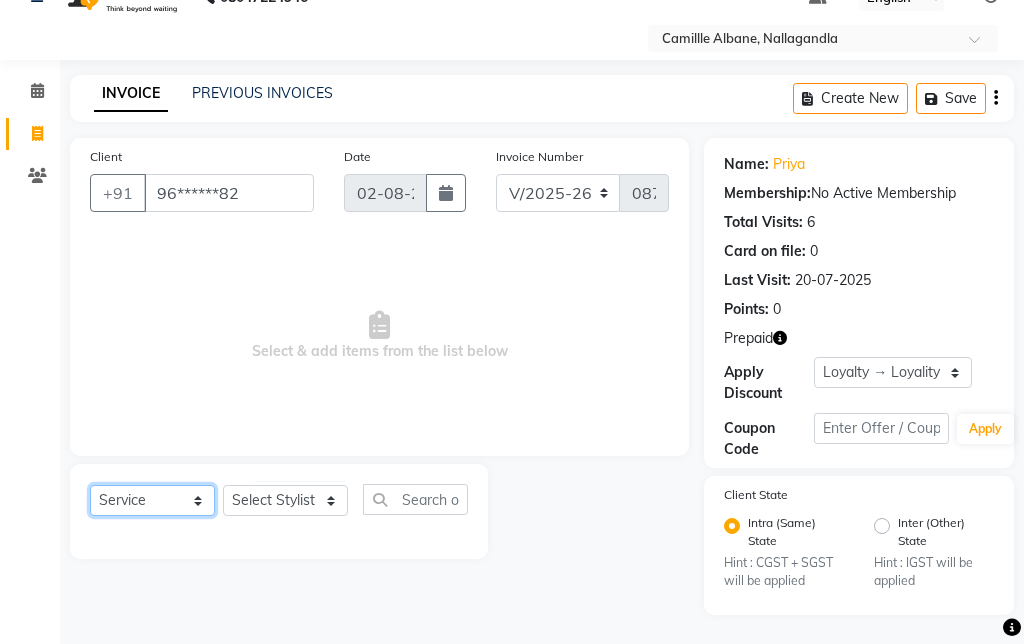 click on "Select  Service  Product  Membership  Package Voucher Prepaid Gift Card" 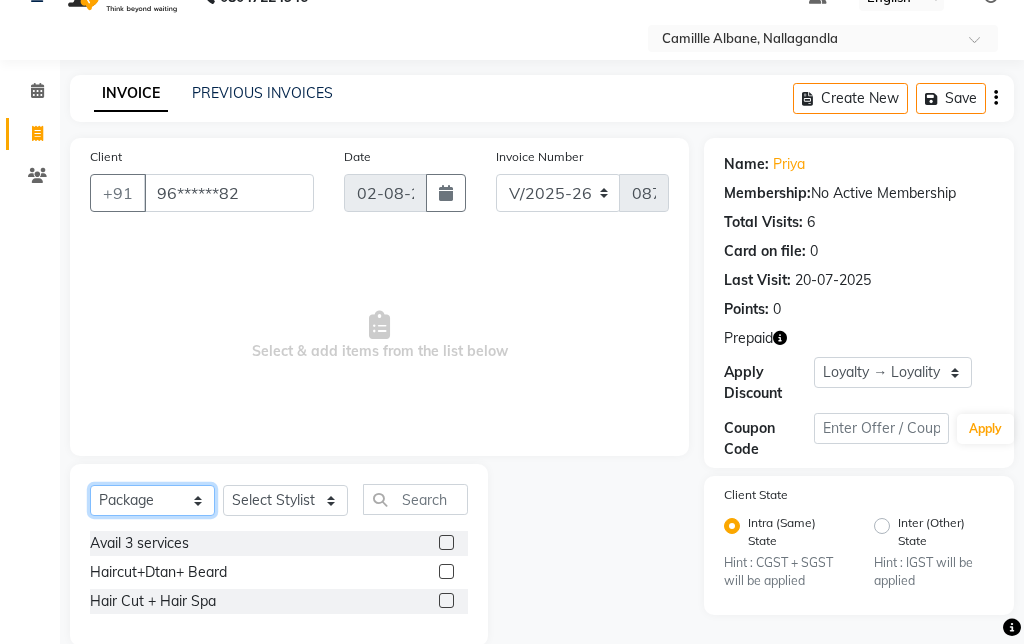 click on "Select  Service  Product  Membership  Package Voucher Prepaid Gift Card" 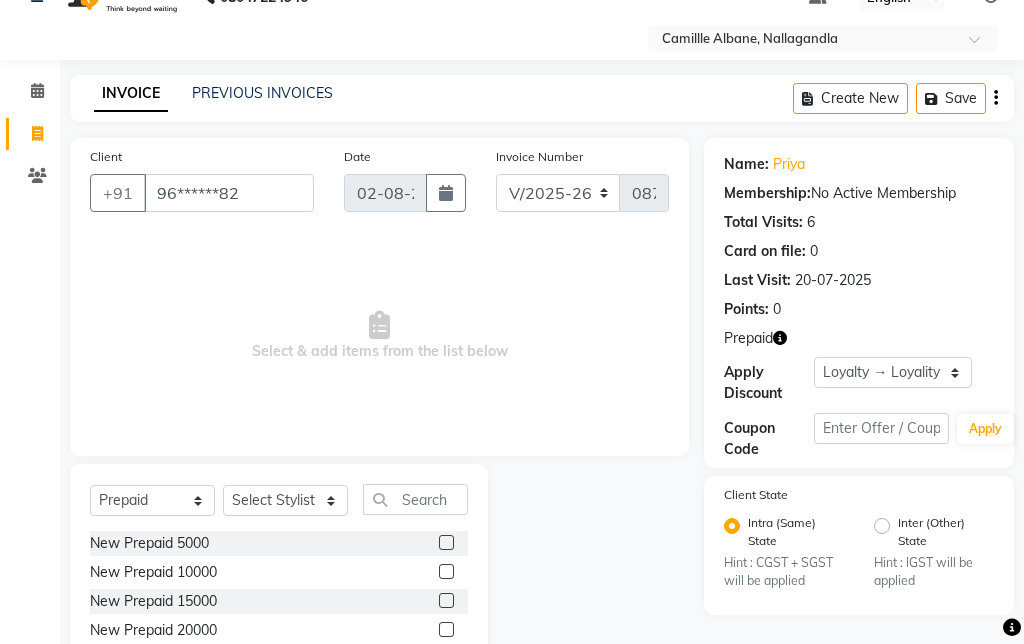 click on "New Prepaid 10000" 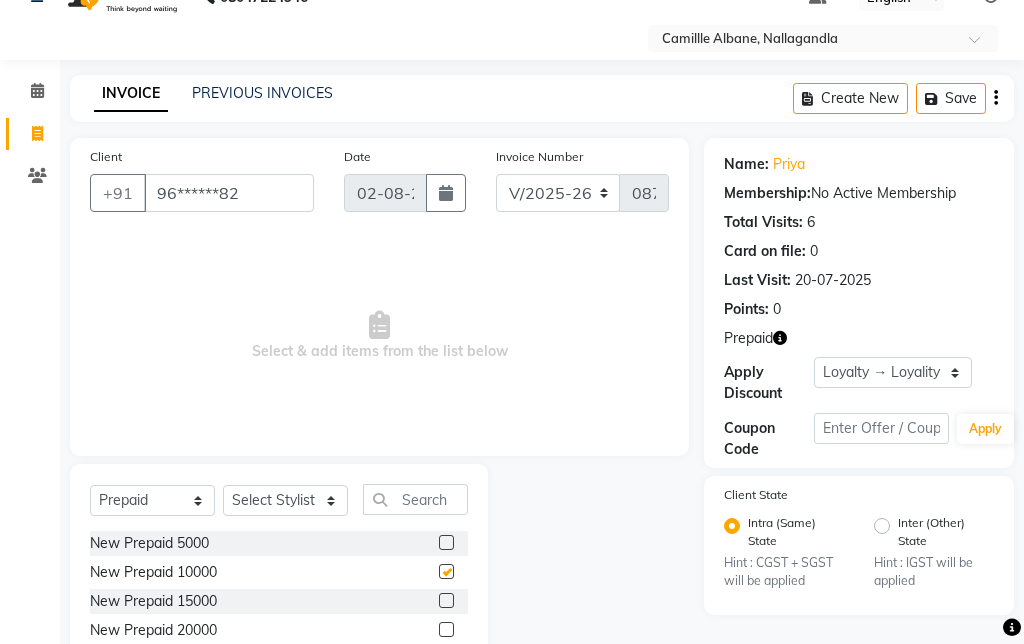 checkbox on "false" 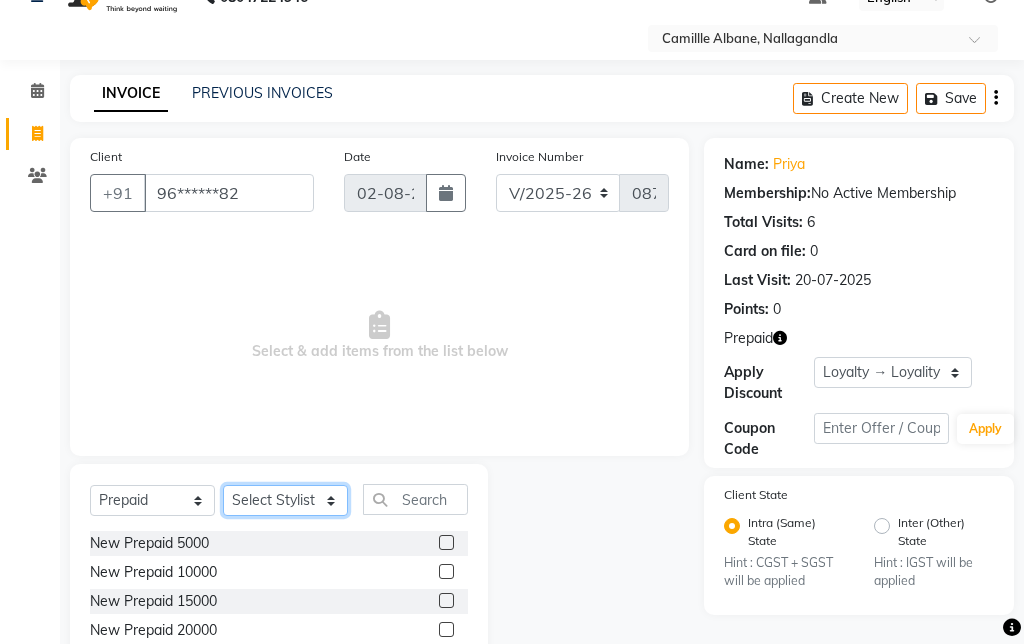 click on "Select Stylist Admin Amit Danish Dr, Rajani Jitendra K T Ramarao Lalitha Lokesh Madhu Nishi Satish Srinivas" 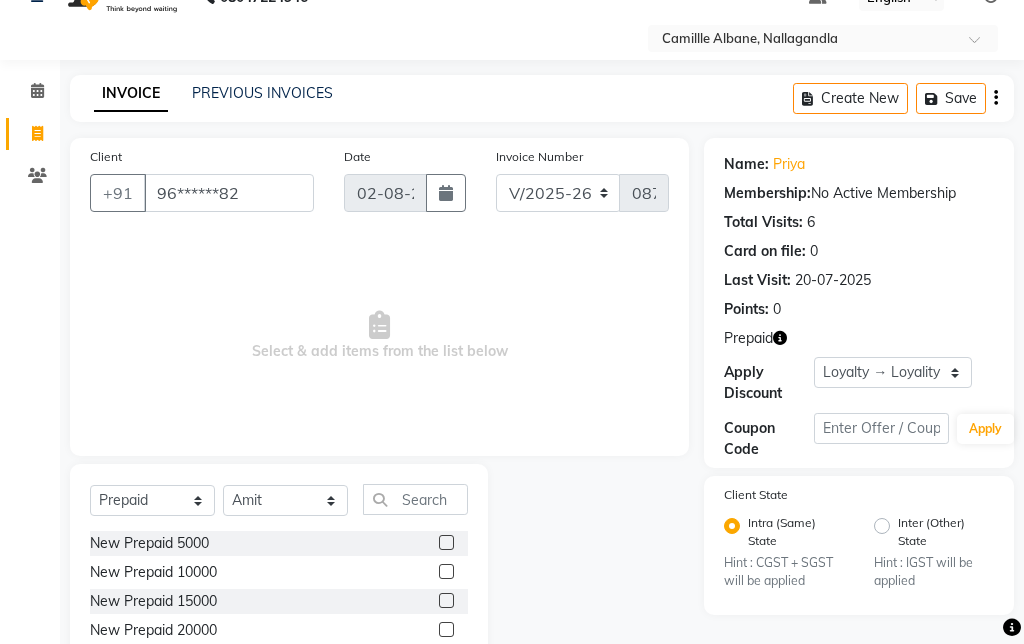 click on "New Prepaid 10000" 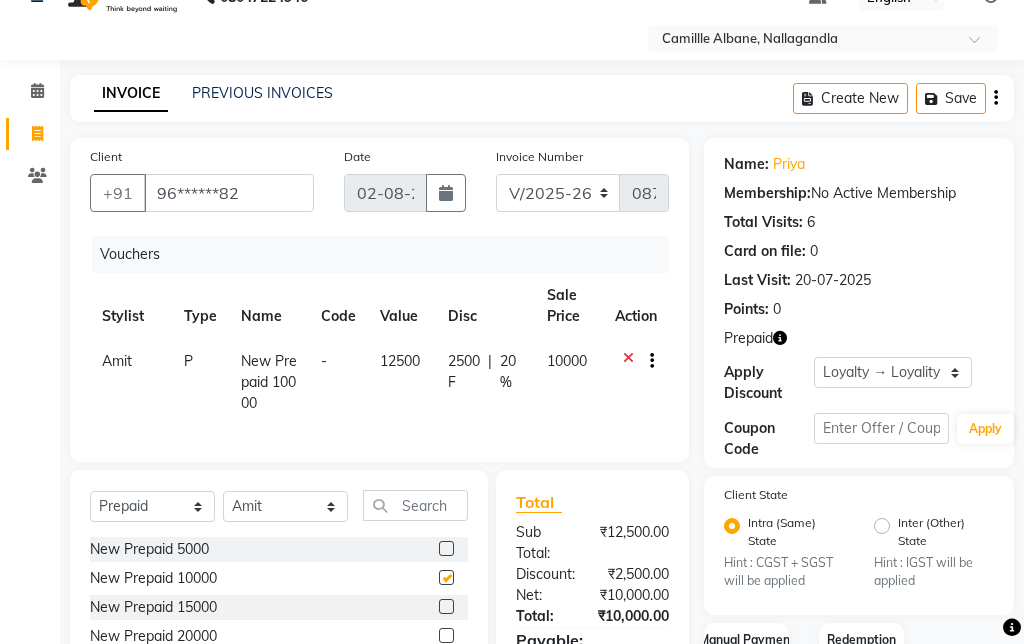 checkbox on "false" 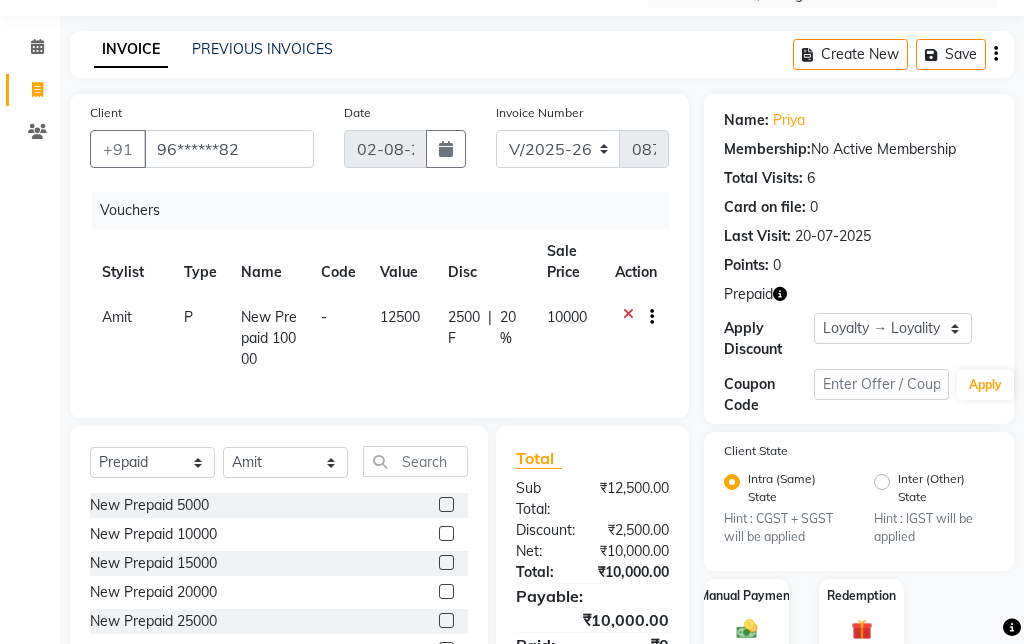 scroll, scrollTop: 131, scrollLeft: 0, axis: vertical 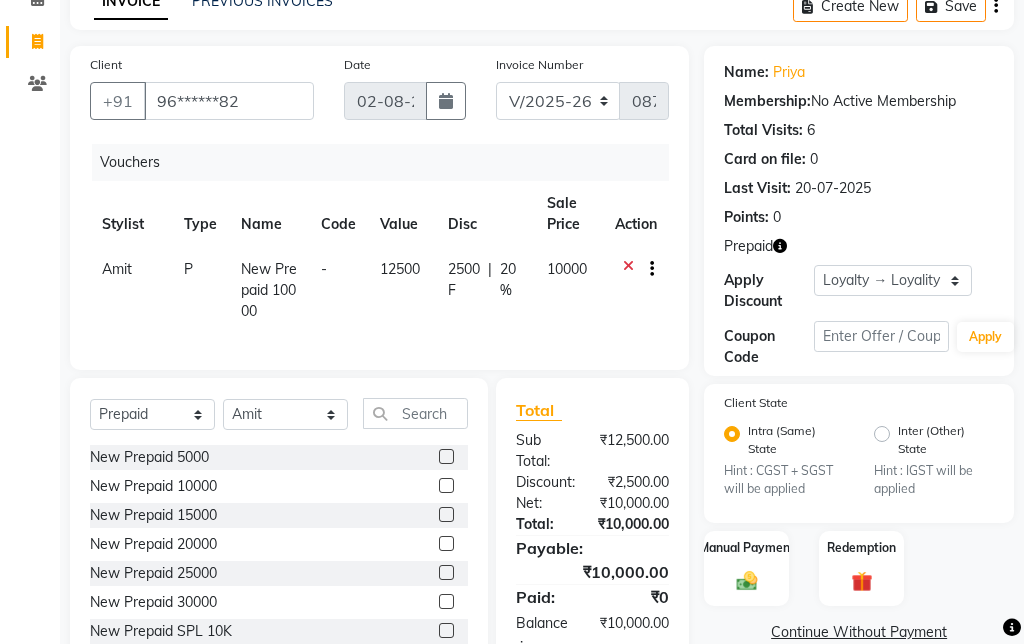 click 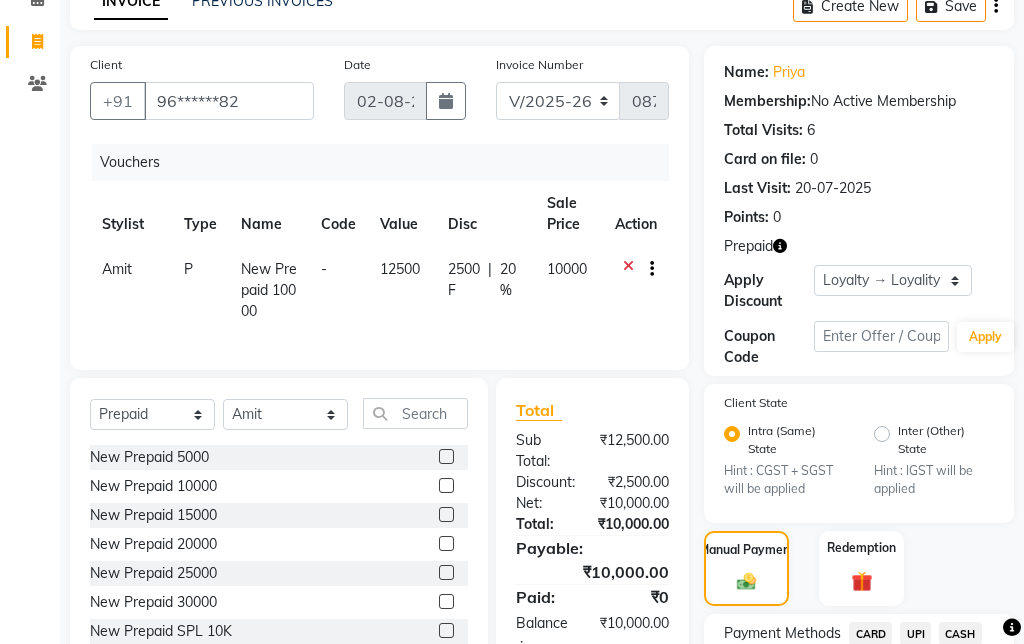 click on "CASH" 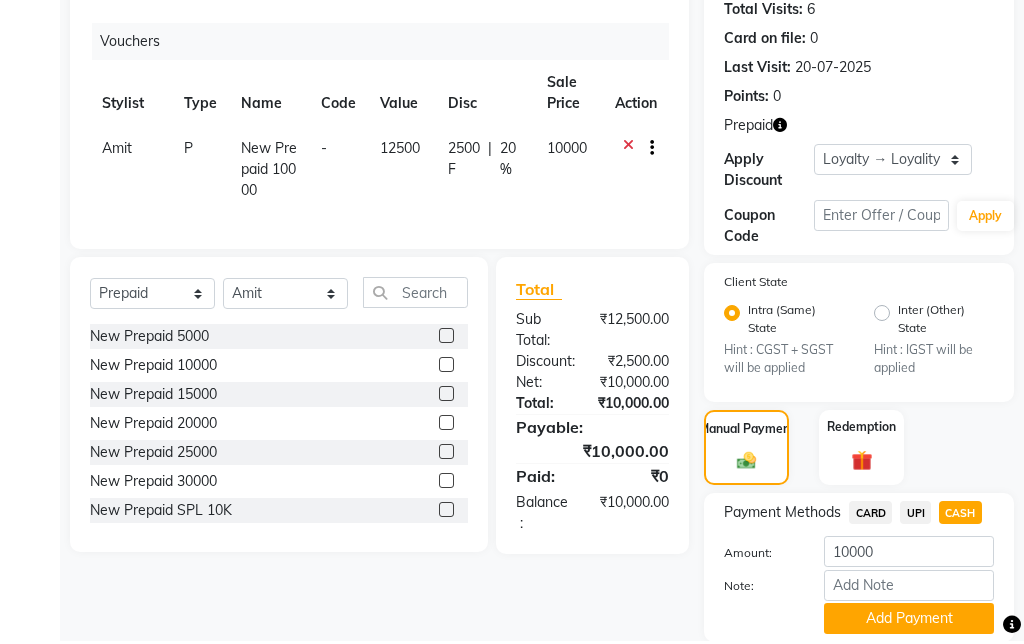 scroll, scrollTop: 247, scrollLeft: 0, axis: vertical 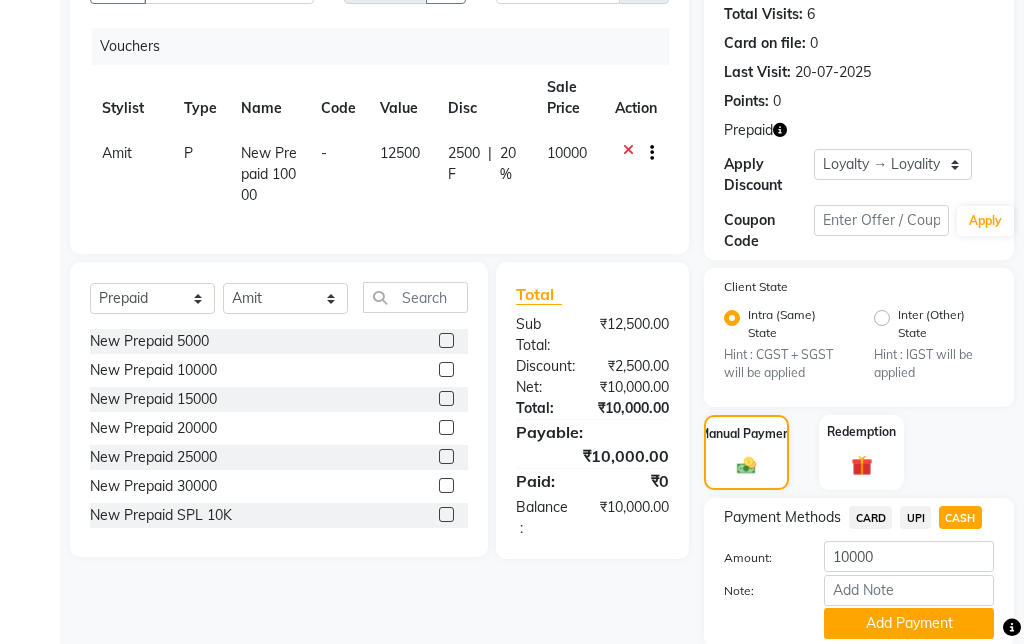 click on "Add Payment" 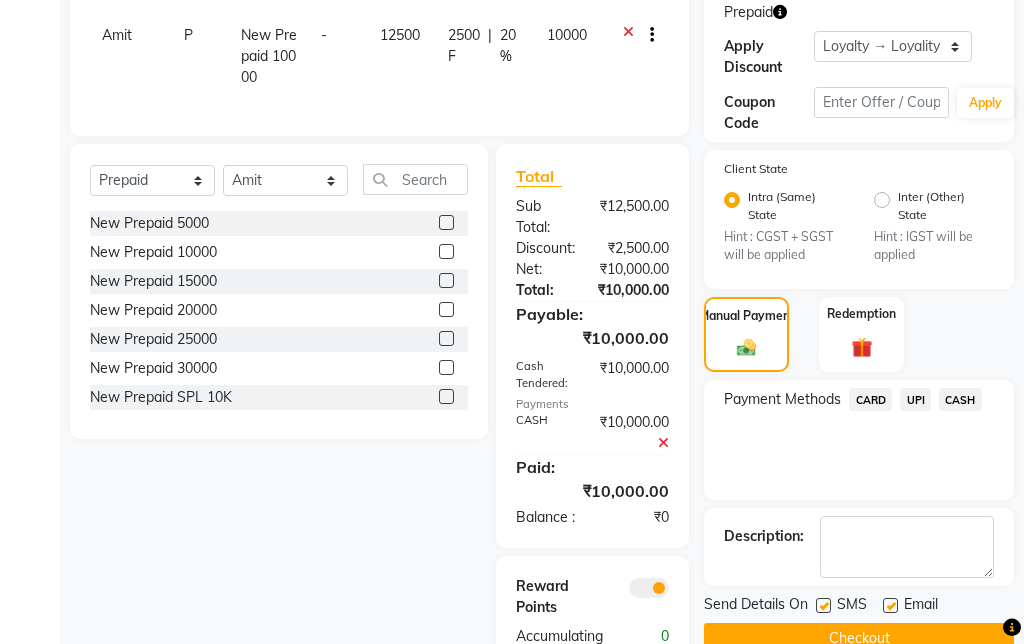 scroll, scrollTop: 378, scrollLeft: 0, axis: vertical 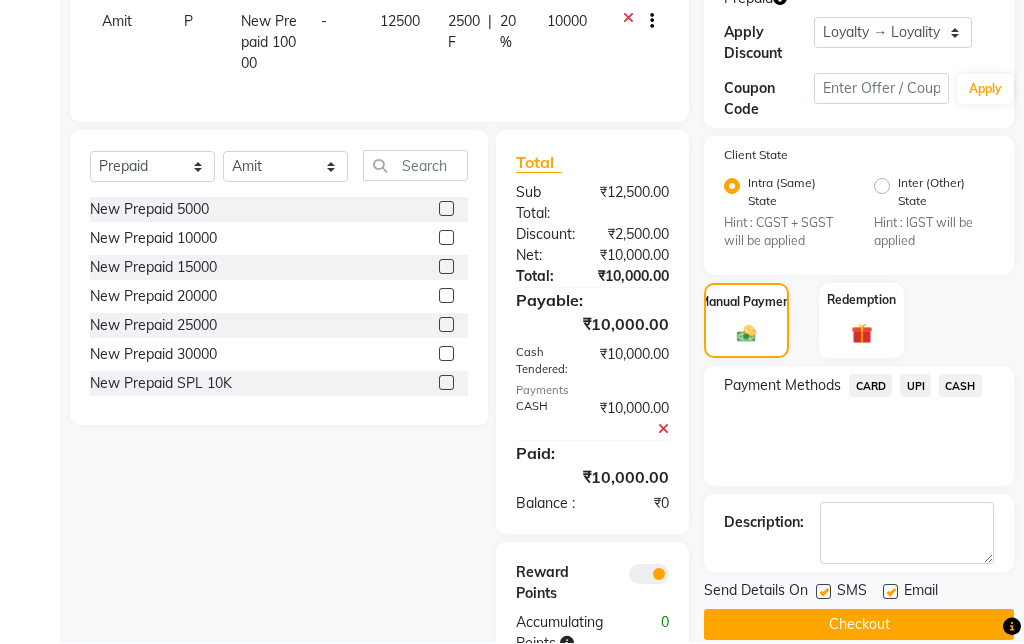 click on "Checkout" 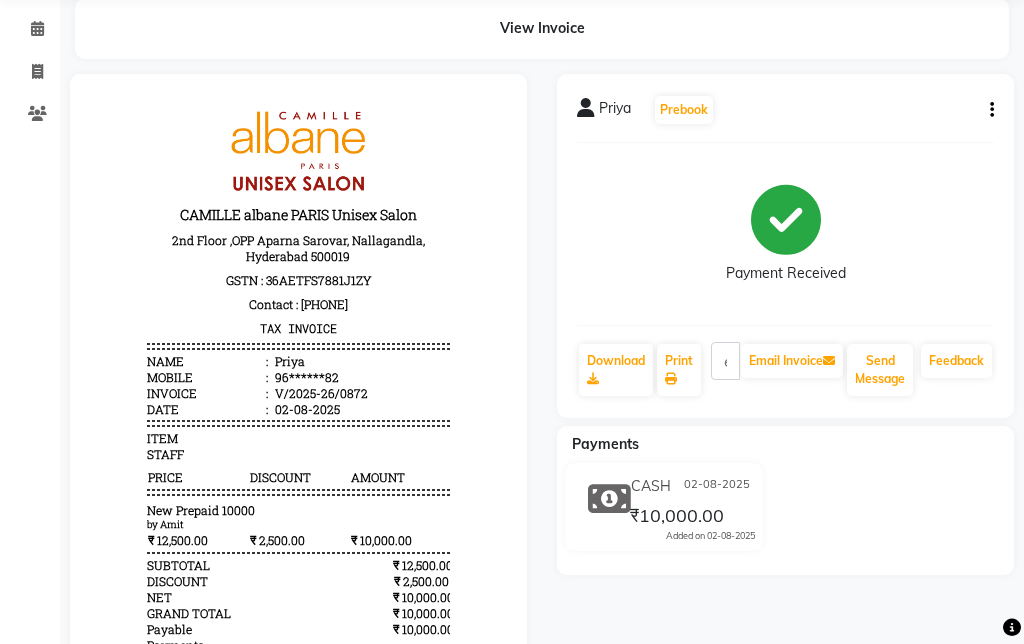 scroll, scrollTop: 93, scrollLeft: 0, axis: vertical 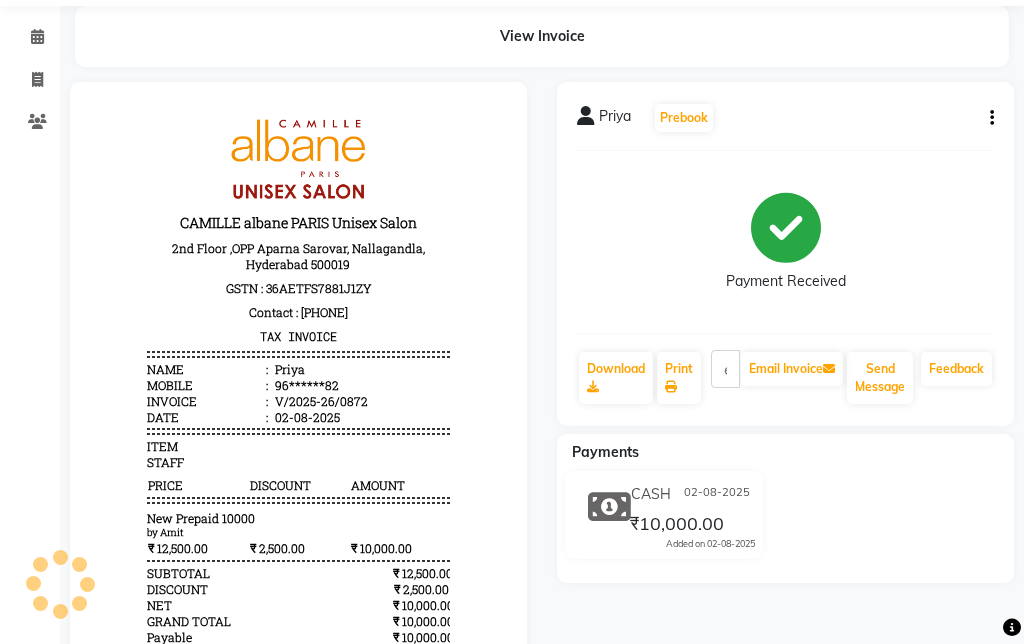 click on "Send Message" 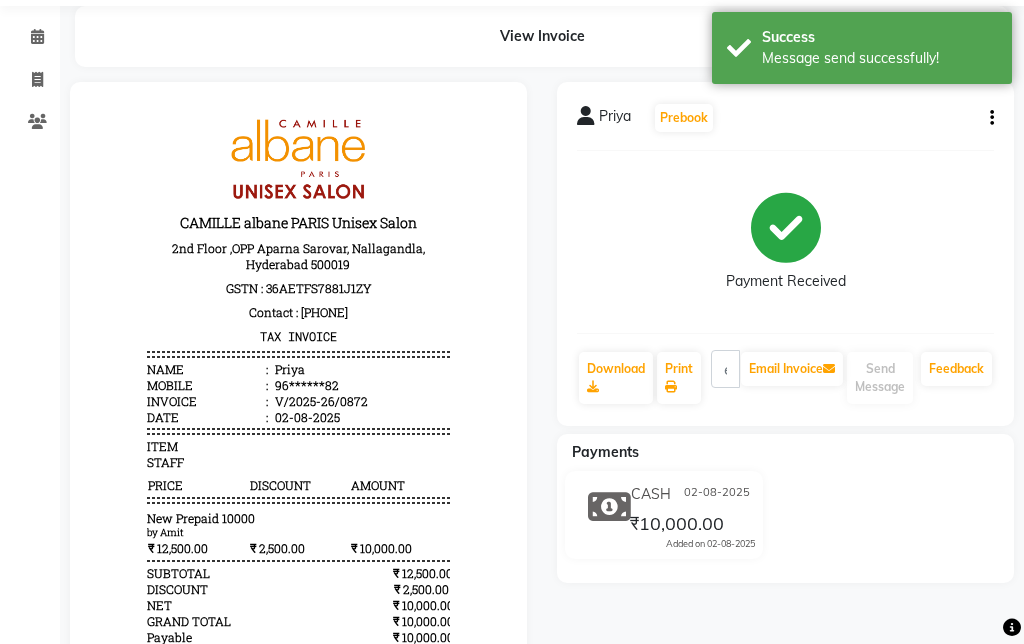 click 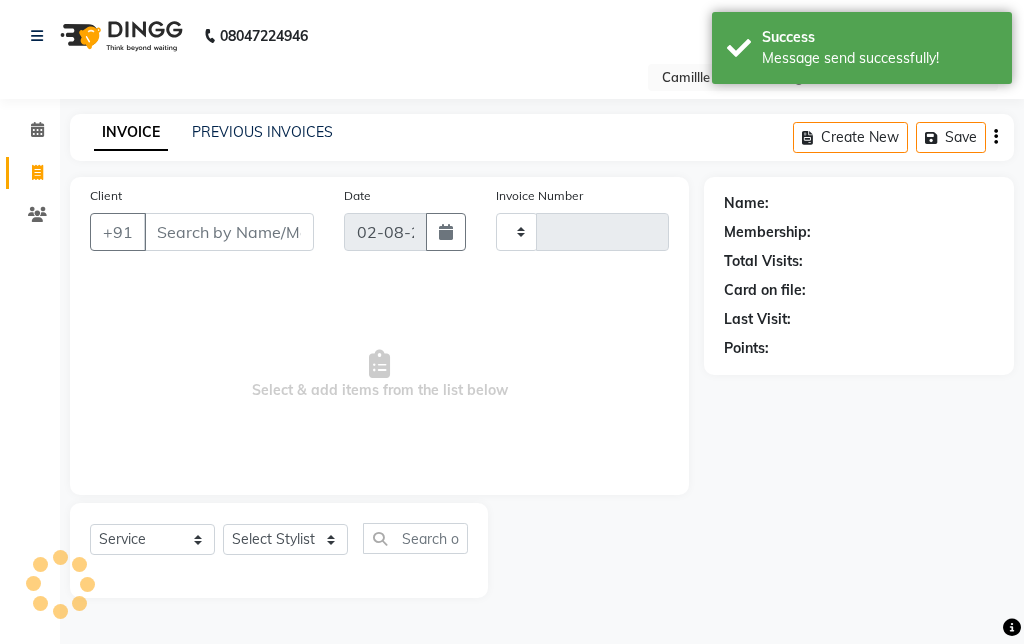 scroll, scrollTop: 0, scrollLeft: 0, axis: both 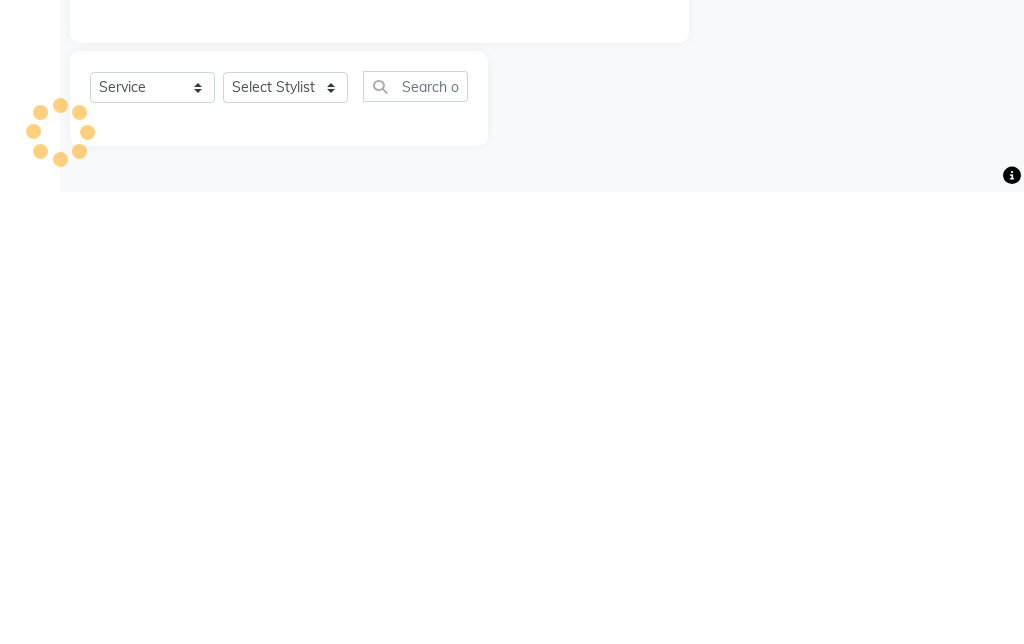 select on "7025" 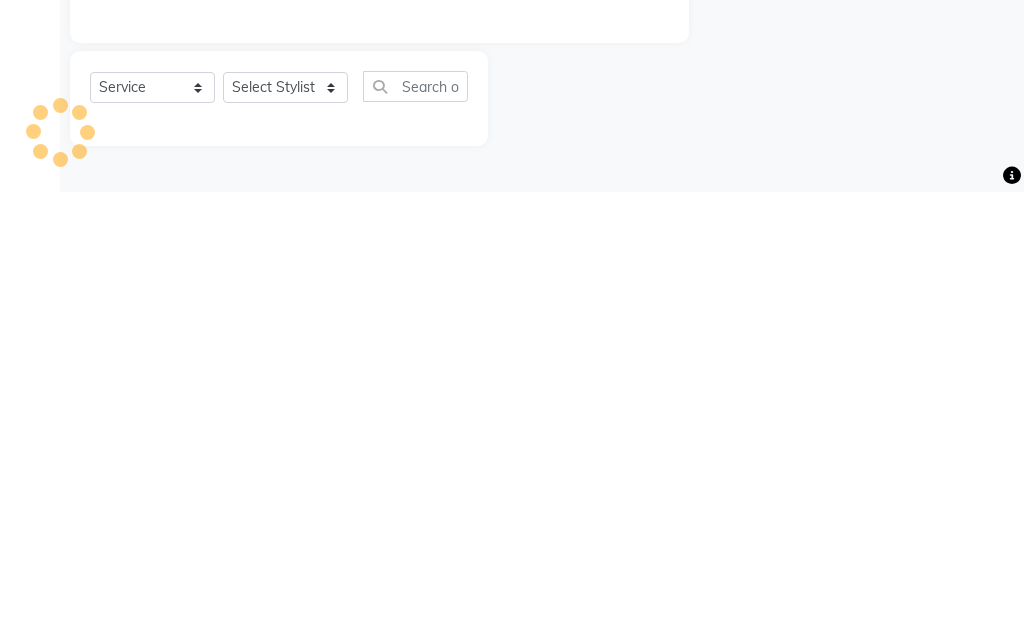 type on "0873" 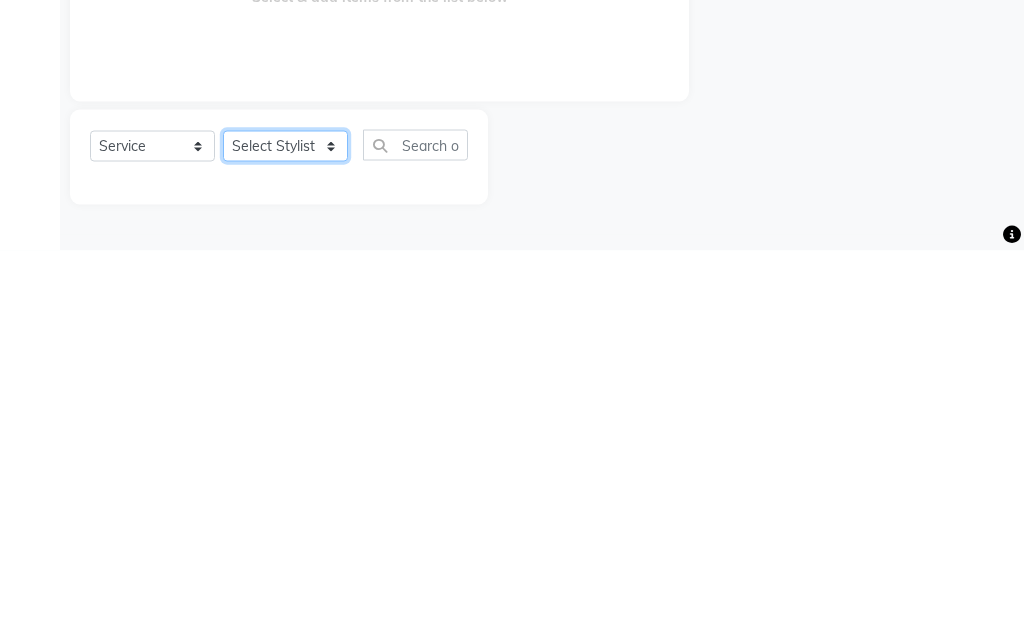 click on "Select Stylist Admin Amit Danish Dr, Rajani Jitendra K T Ramarao Lalitha Lokesh Madhu Nishi Satish Srinivas" 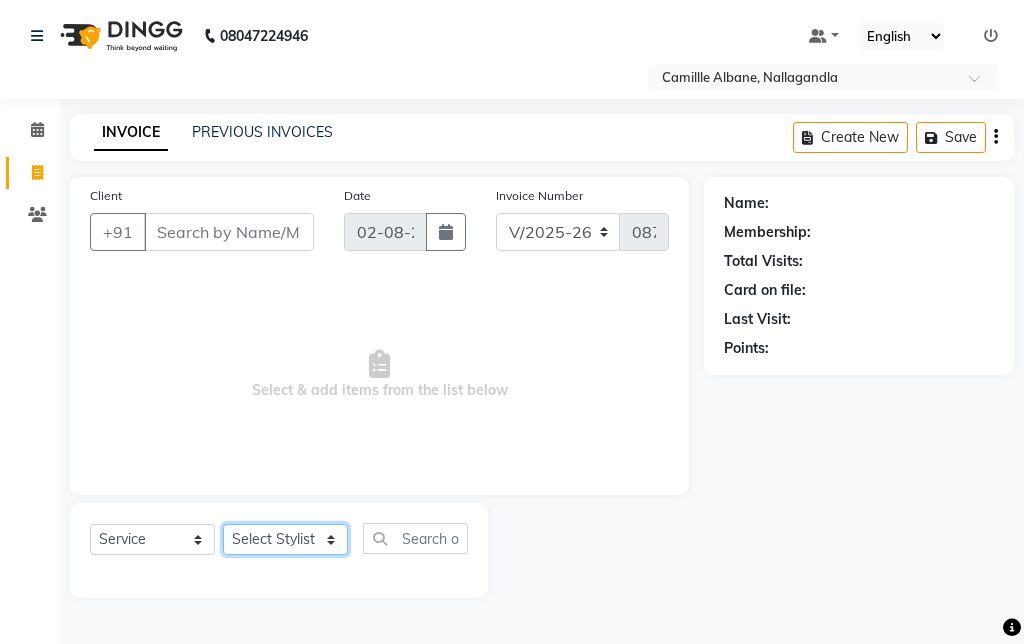 select on "57806" 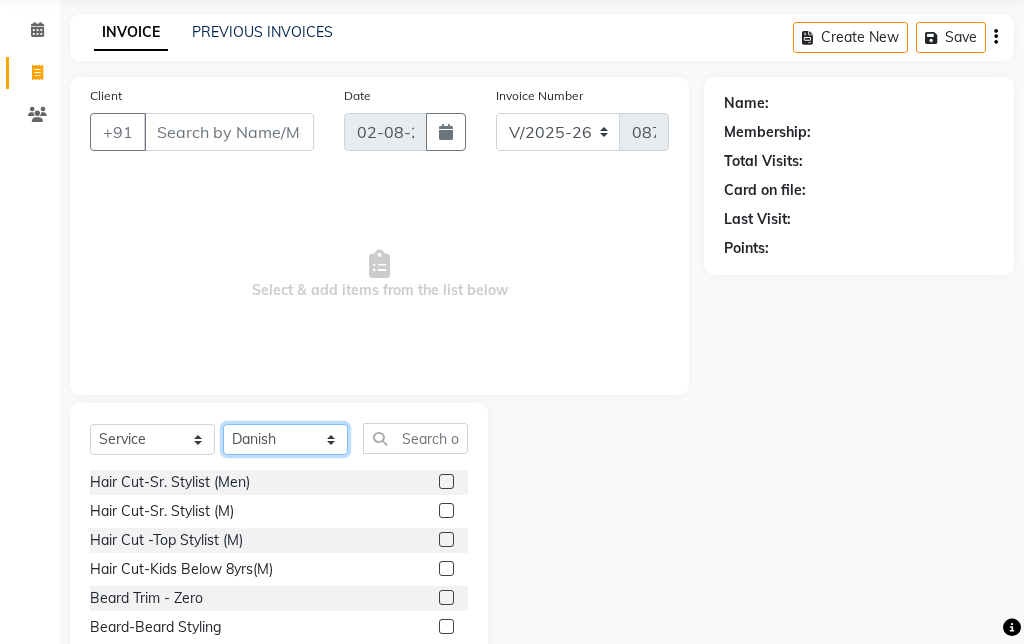scroll, scrollTop: 102, scrollLeft: 0, axis: vertical 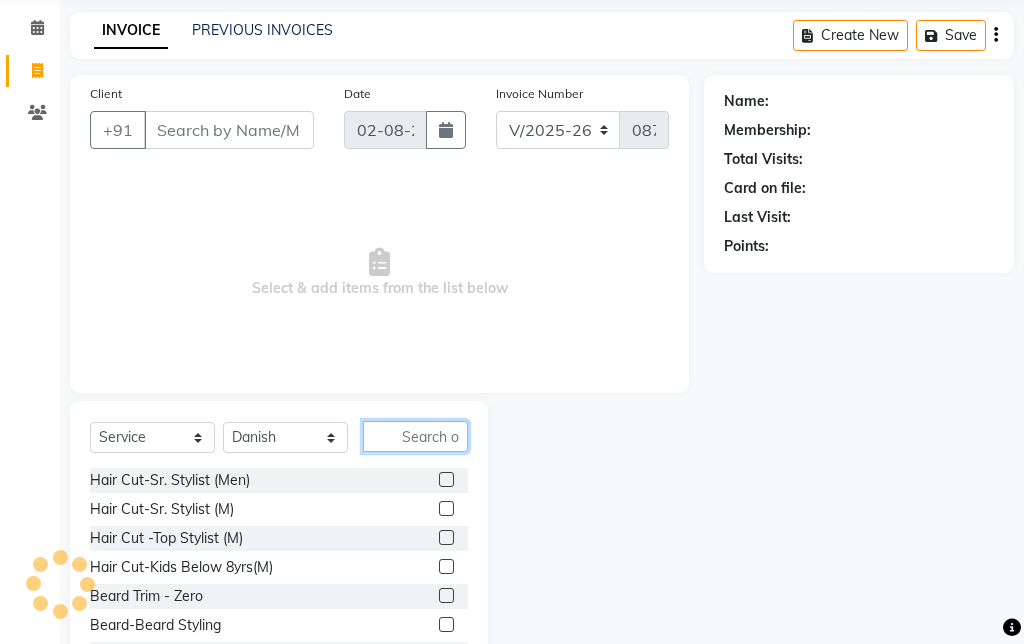 click 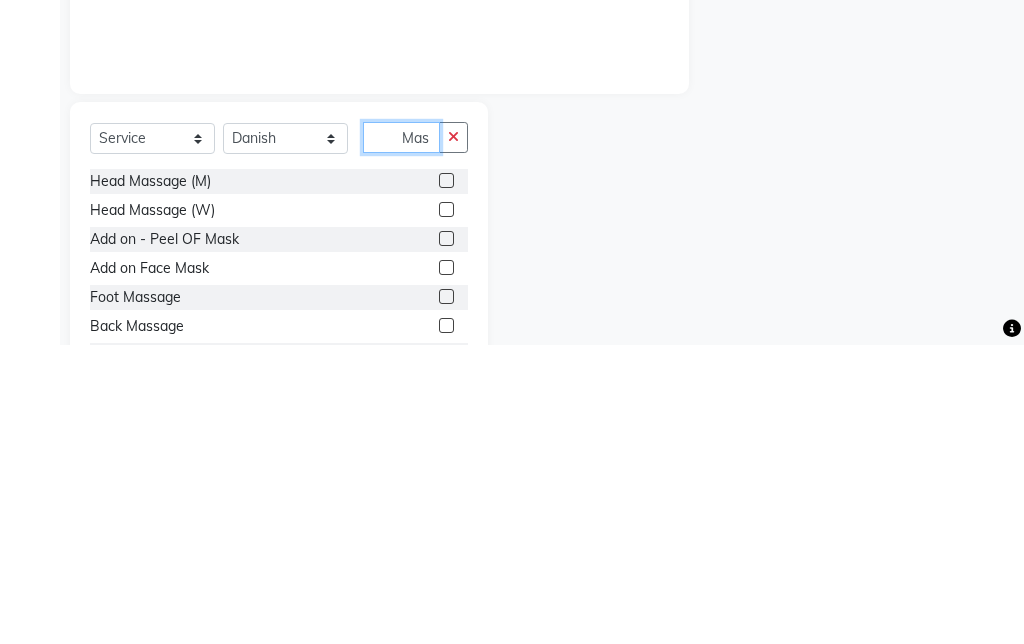 type on "Mas" 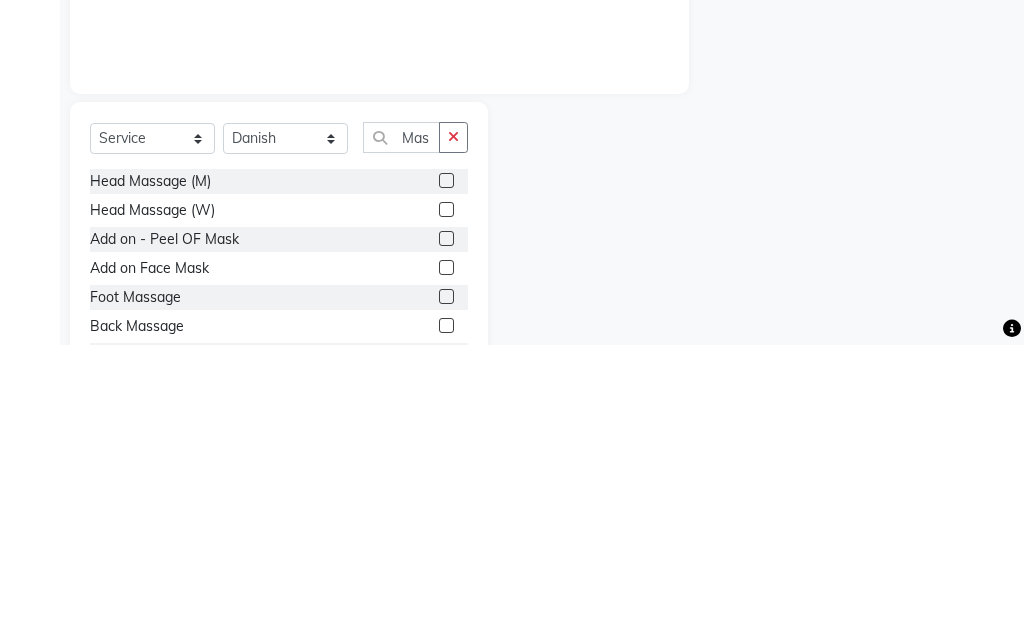 click on "Head Massage (W)" 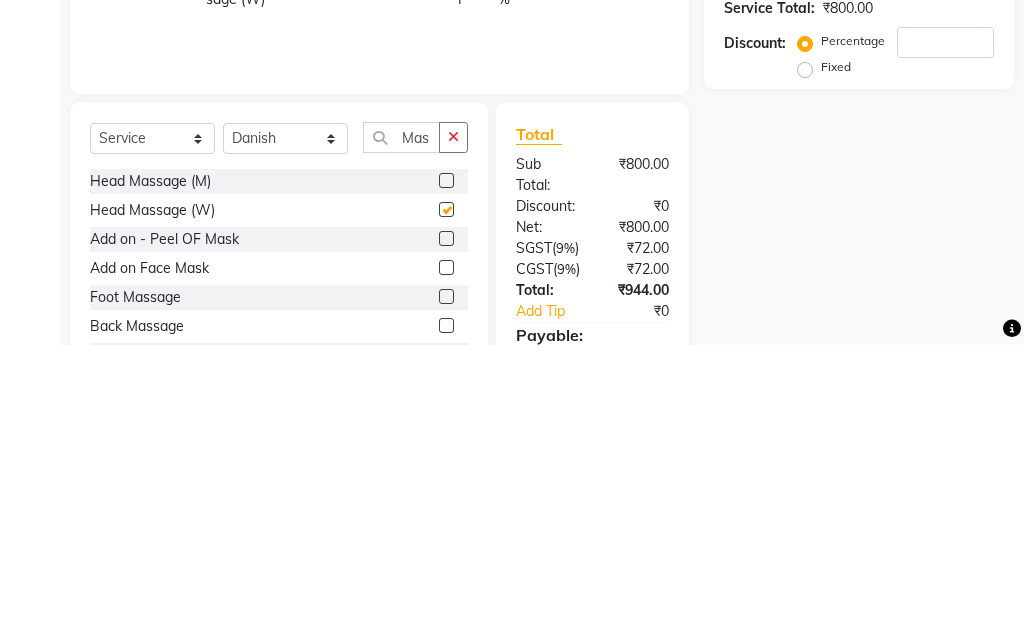 checkbox on "false" 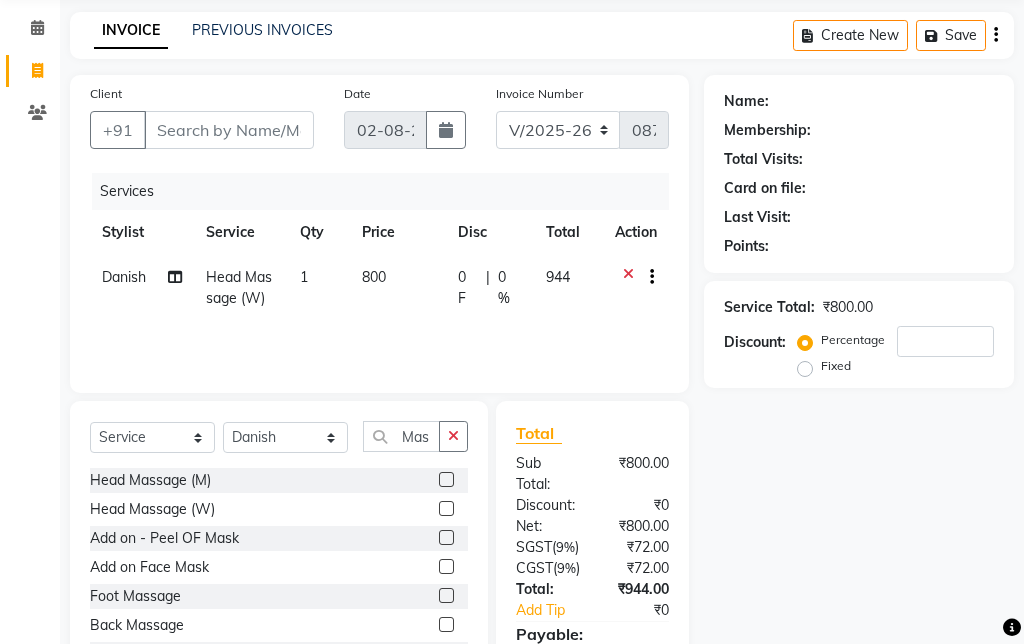 click 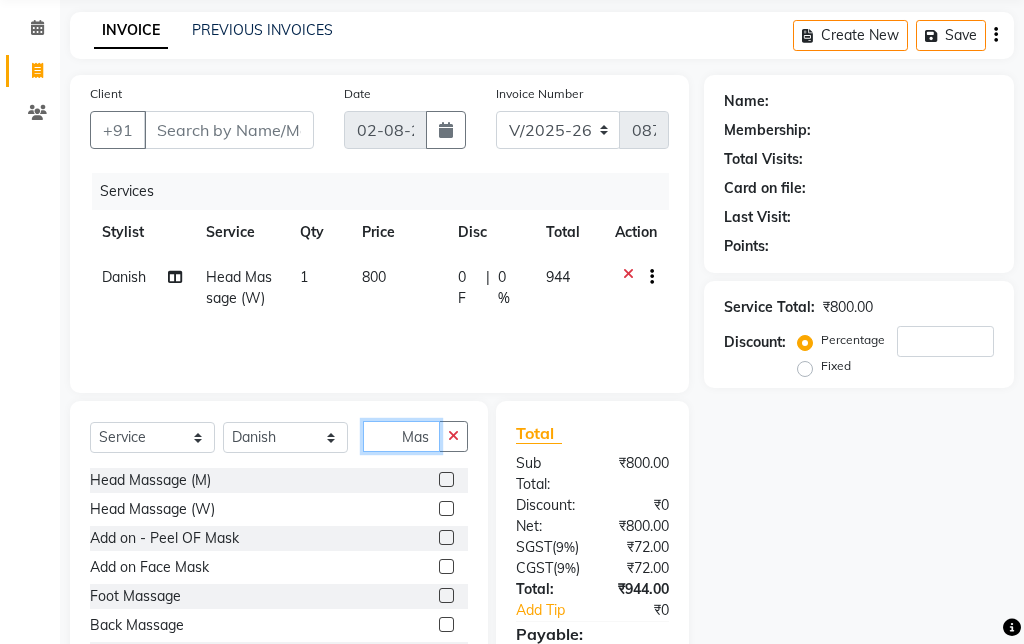 type 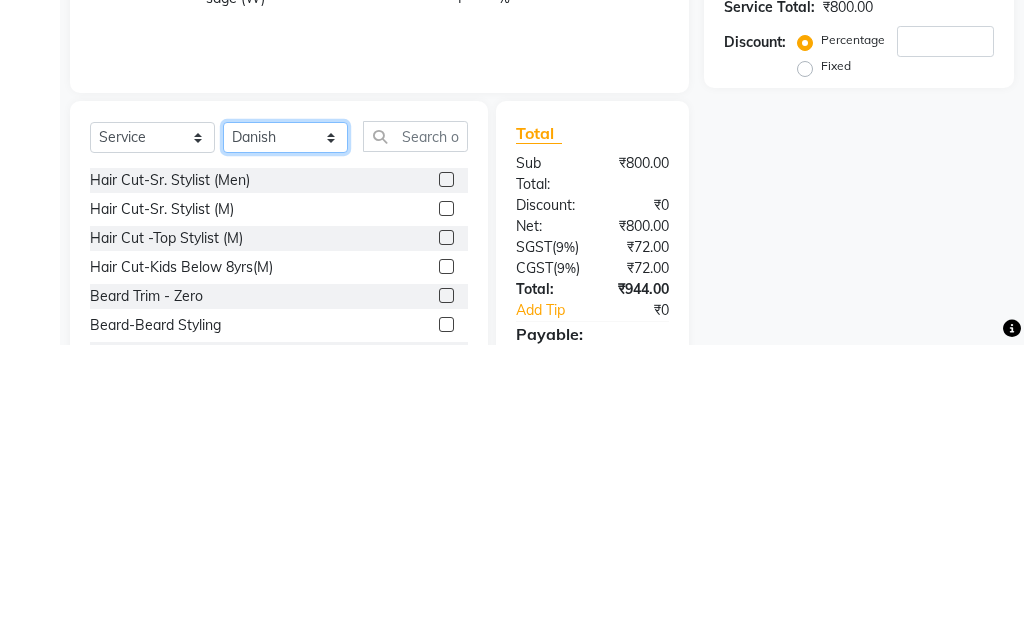 click on "Select Stylist Admin Amit Danish Dr, Rajani Jitendra K T Ramarao Lalitha Lokesh Madhu Nishi Satish Srinivas" 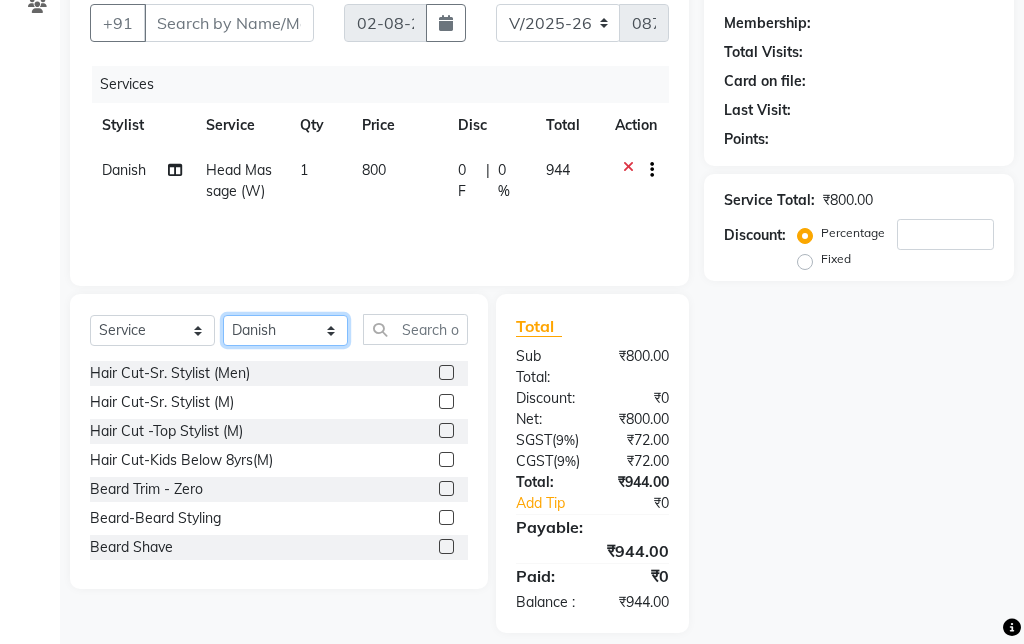 select on "57814" 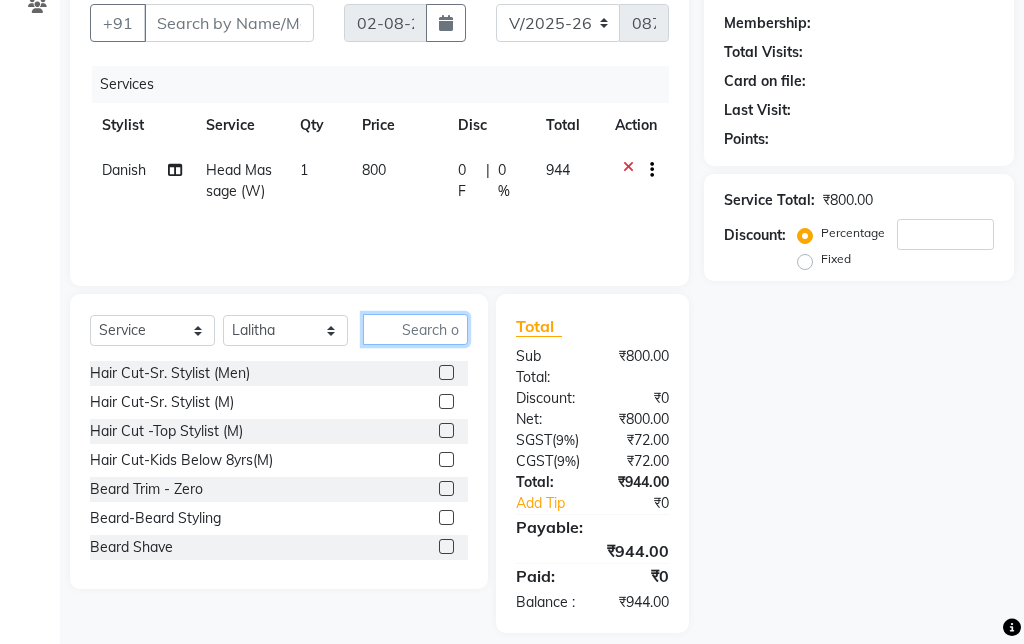 click 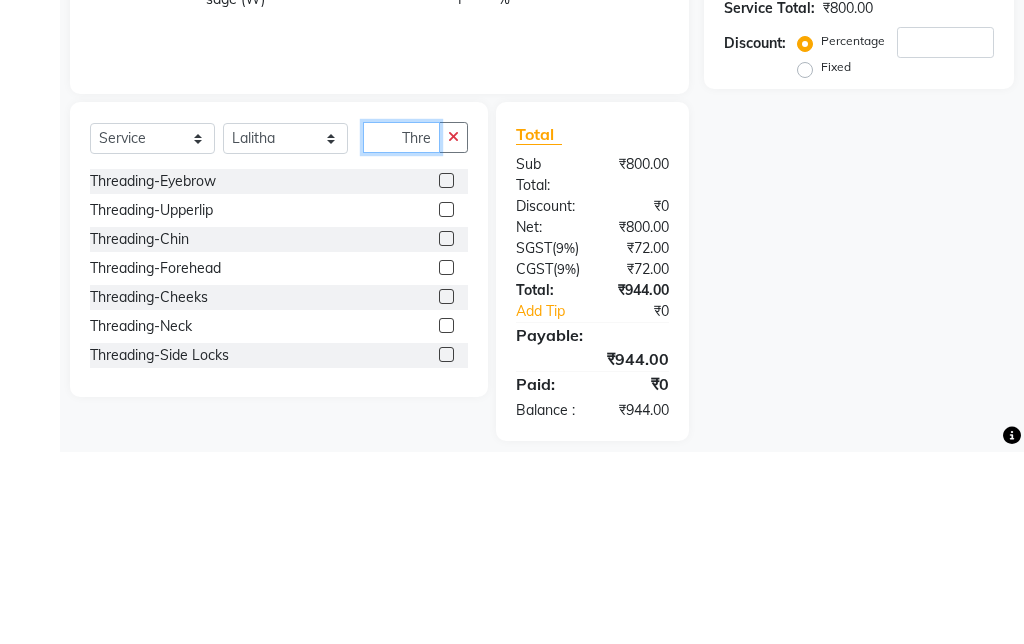 type on "Thre" 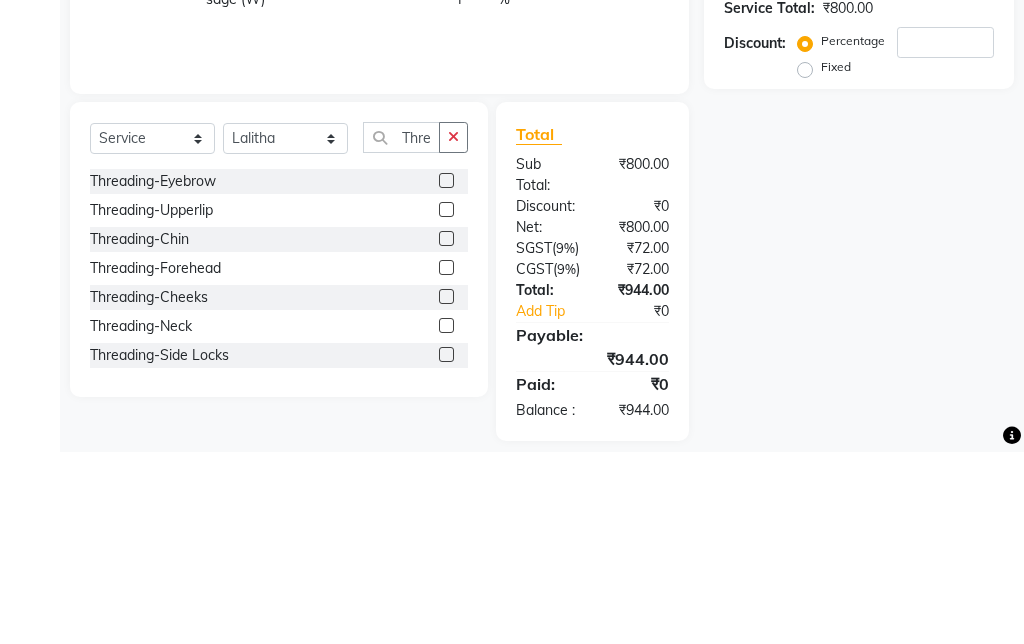 click on "Threading-Eyebrow" 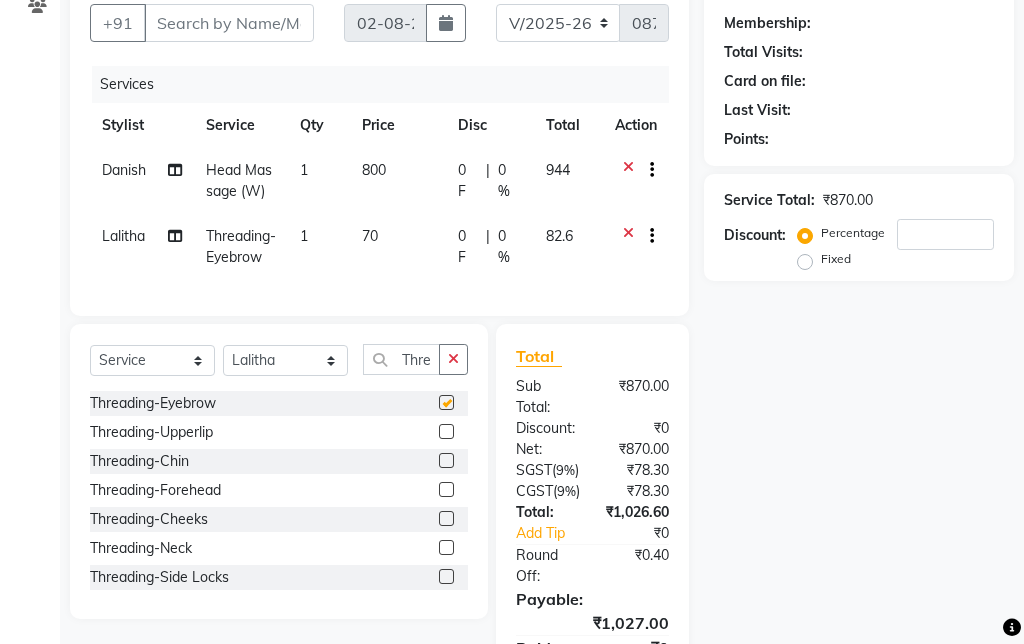 checkbox on "false" 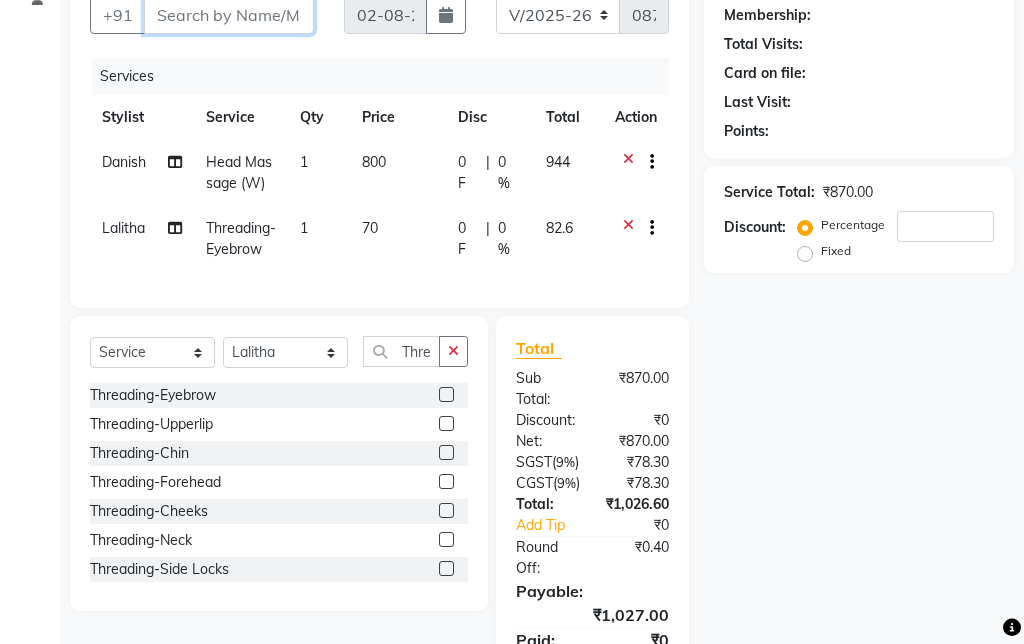 click on "Client" at bounding box center (229, 15) 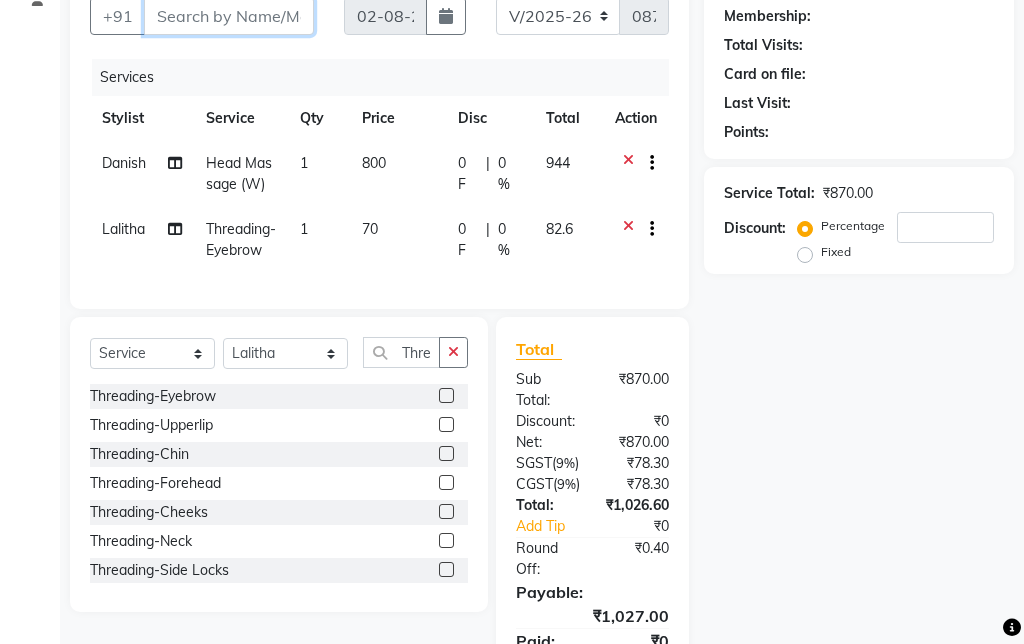 type on "9" 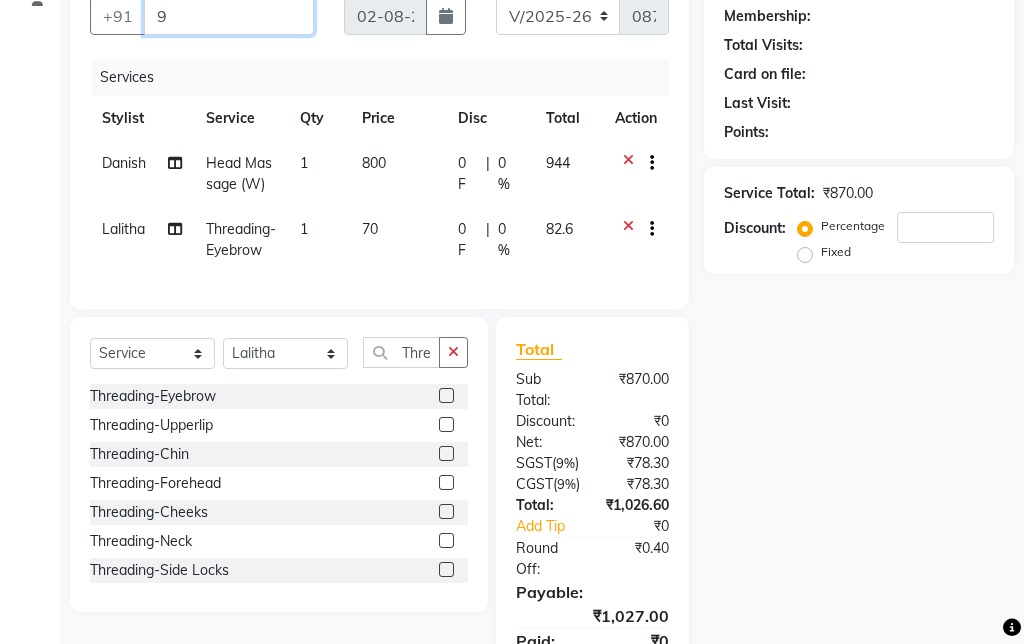 type on "0" 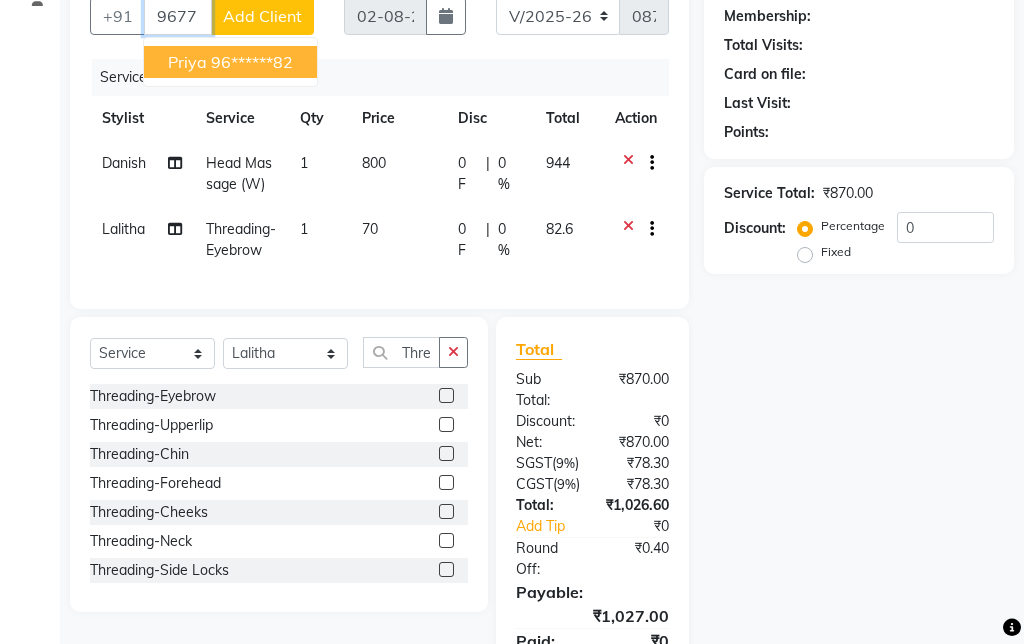 click on "96******82" at bounding box center [252, 62] 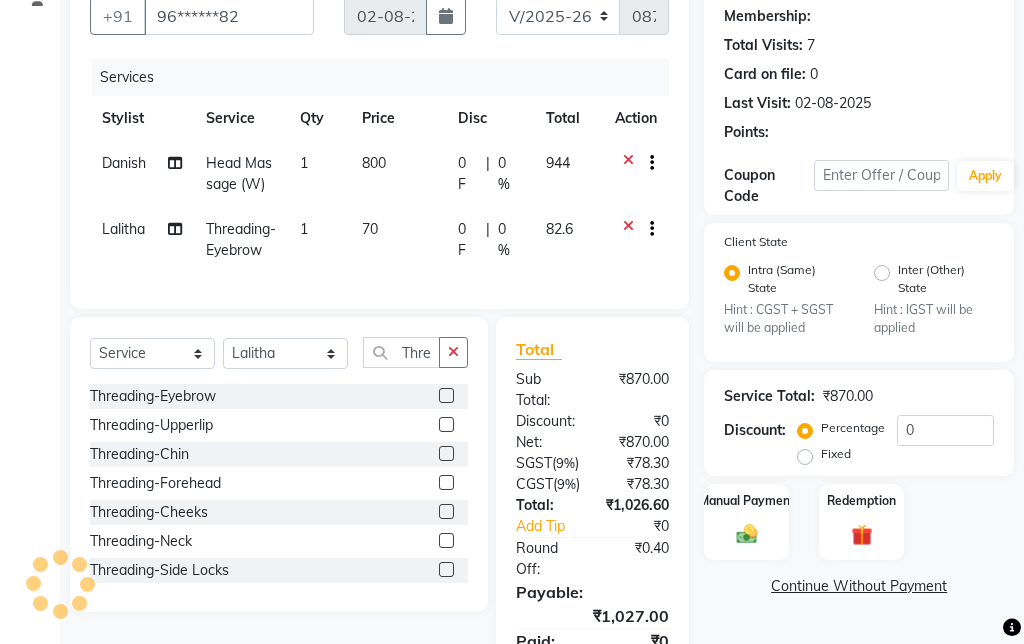 scroll, scrollTop: 217, scrollLeft: 0, axis: vertical 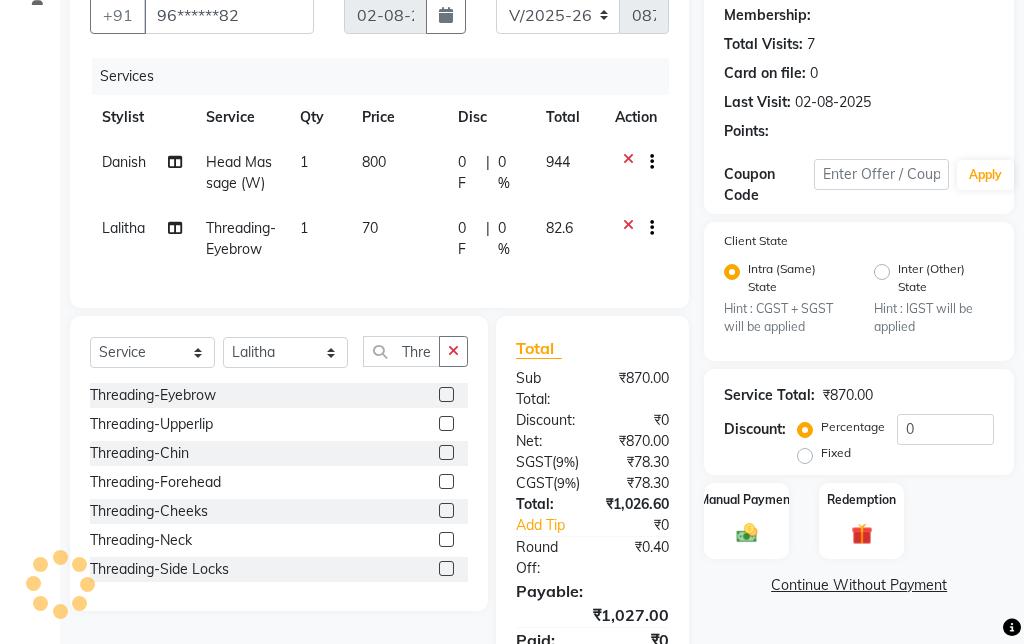 select on "1: Object" 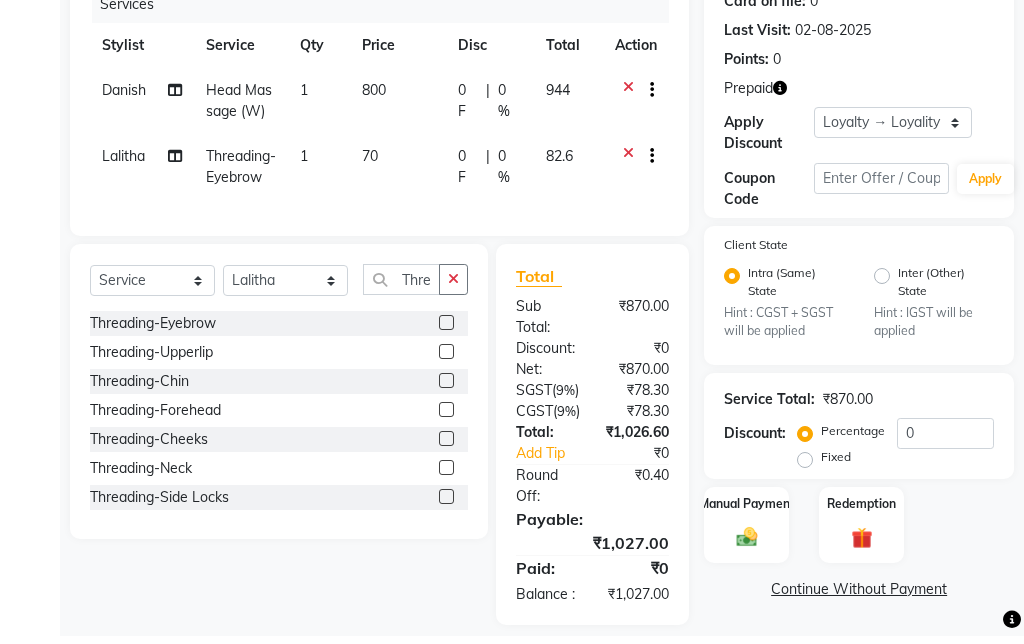 scroll, scrollTop: 281, scrollLeft: 0, axis: vertical 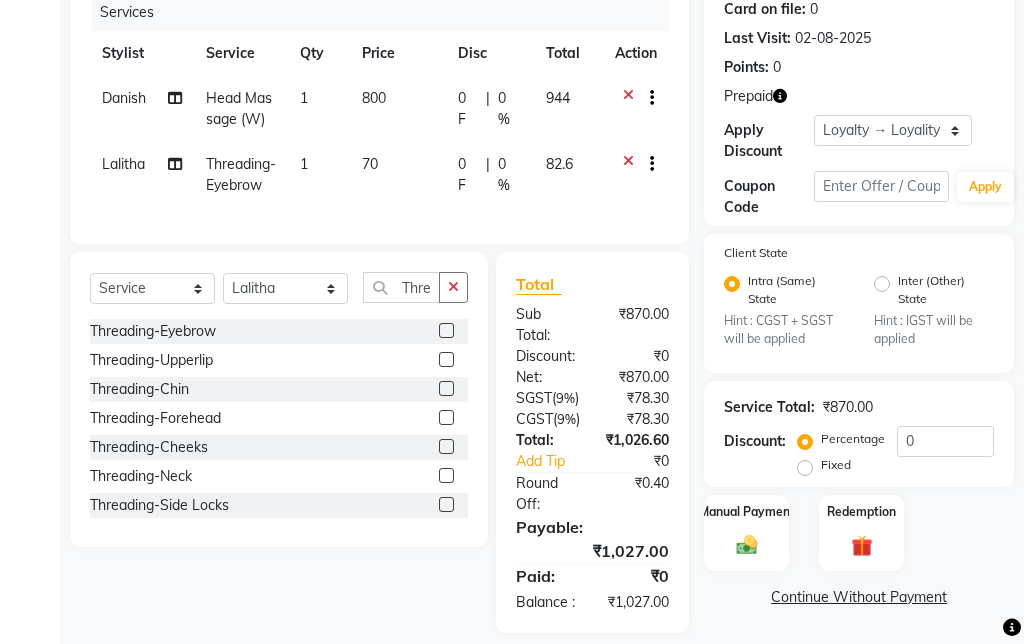 click 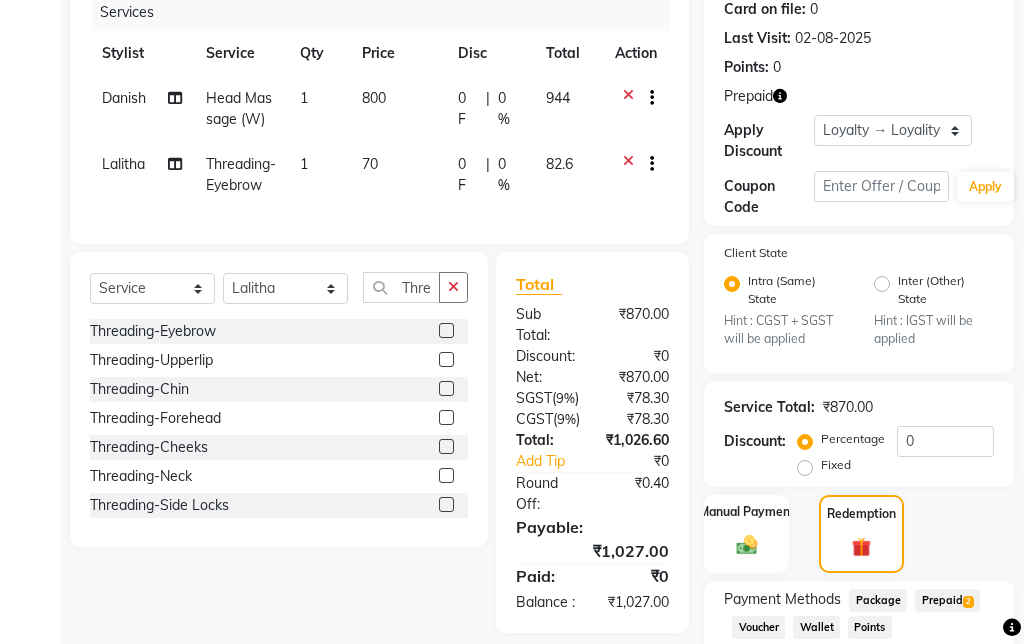 click on "Prepaid  2" 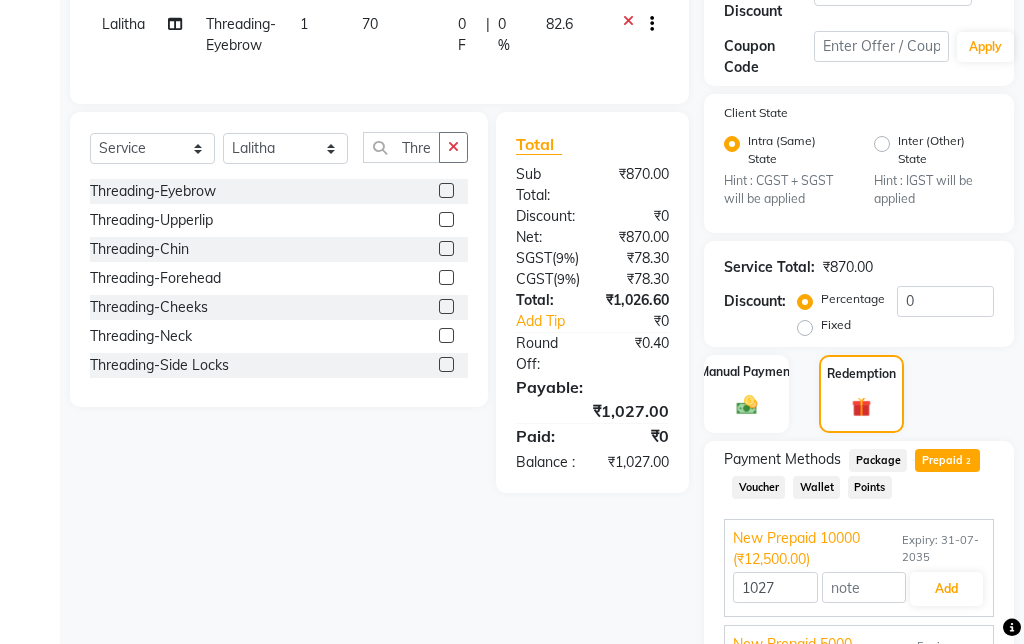 scroll, scrollTop: 422, scrollLeft: 0, axis: vertical 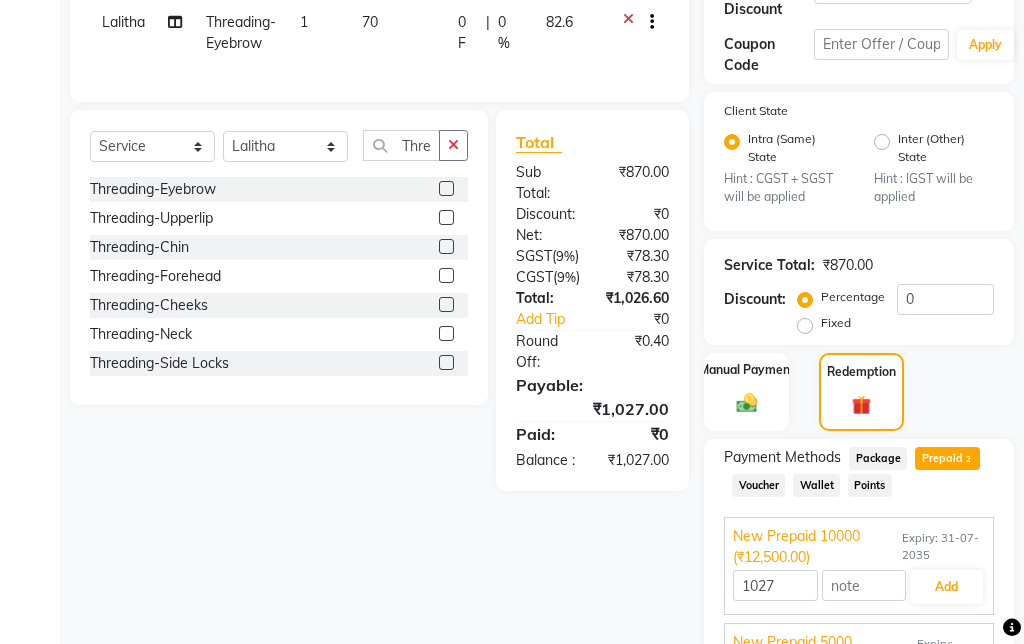 click on "Add" at bounding box center [946, 588] 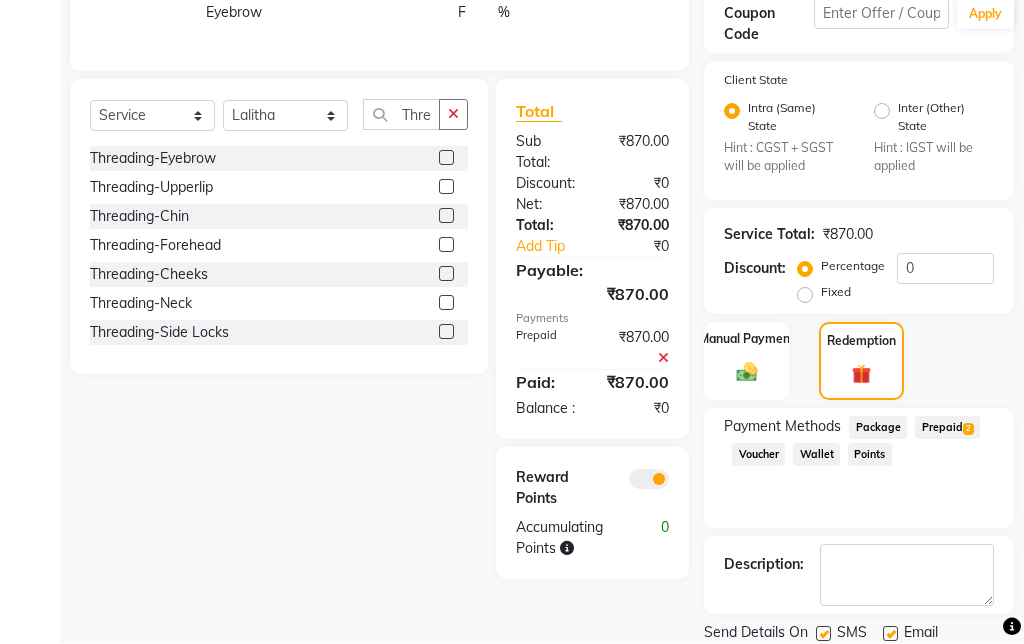 scroll, scrollTop: 450, scrollLeft: 0, axis: vertical 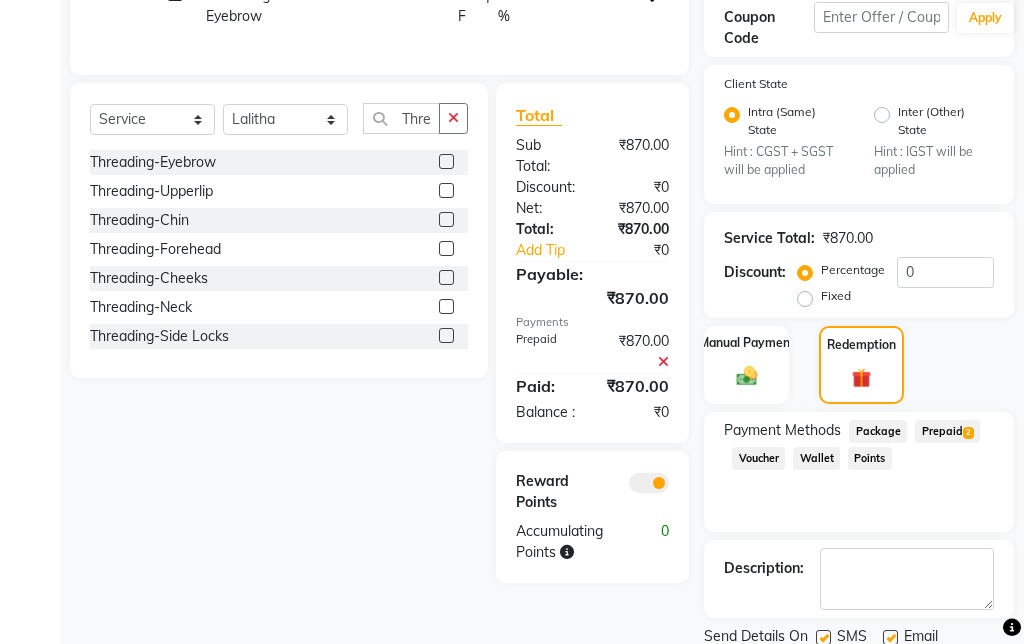 click on "Prepaid  2" 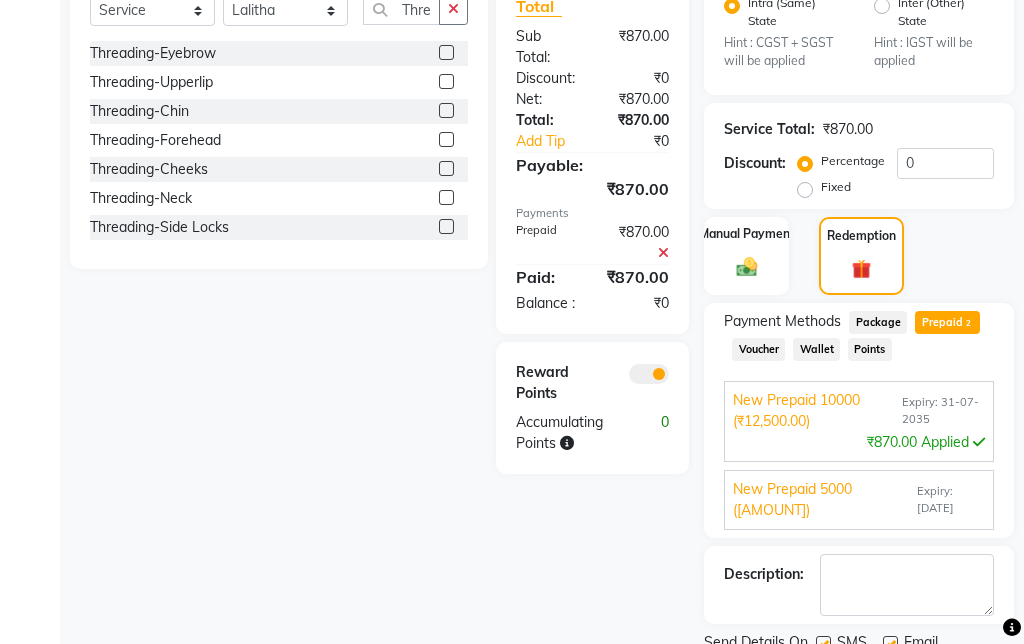 scroll, scrollTop: 565, scrollLeft: 0, axis: vertical 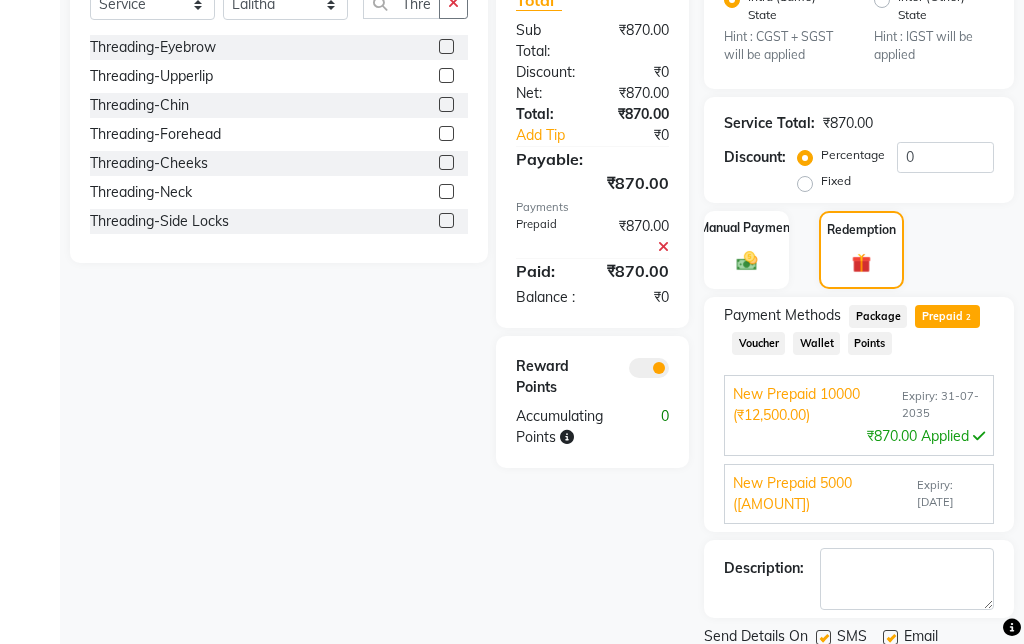 click on "Expiry: 28-01-2028" at bounding box center (951, 494) 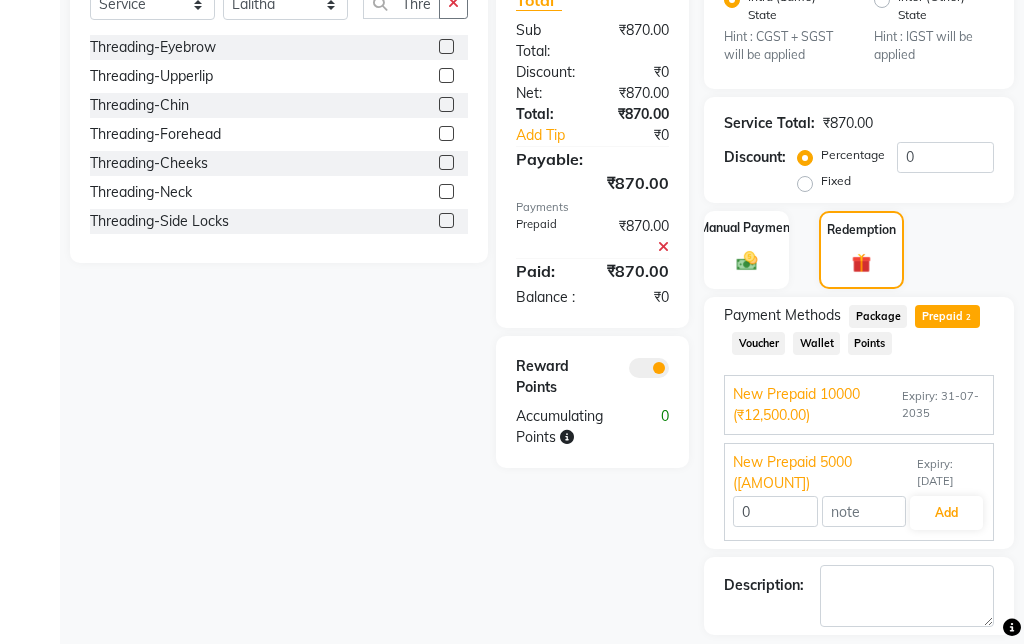click on "Add" at bounding box center (946, 513) 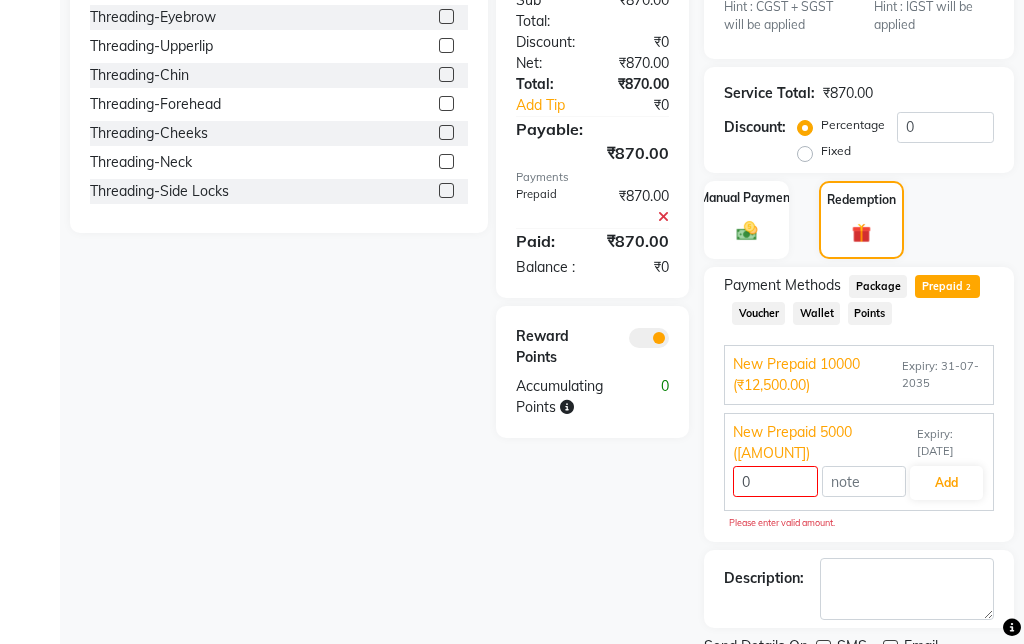 scroll, scrollTop: 595, scrollLeft: 0, axis: vertical 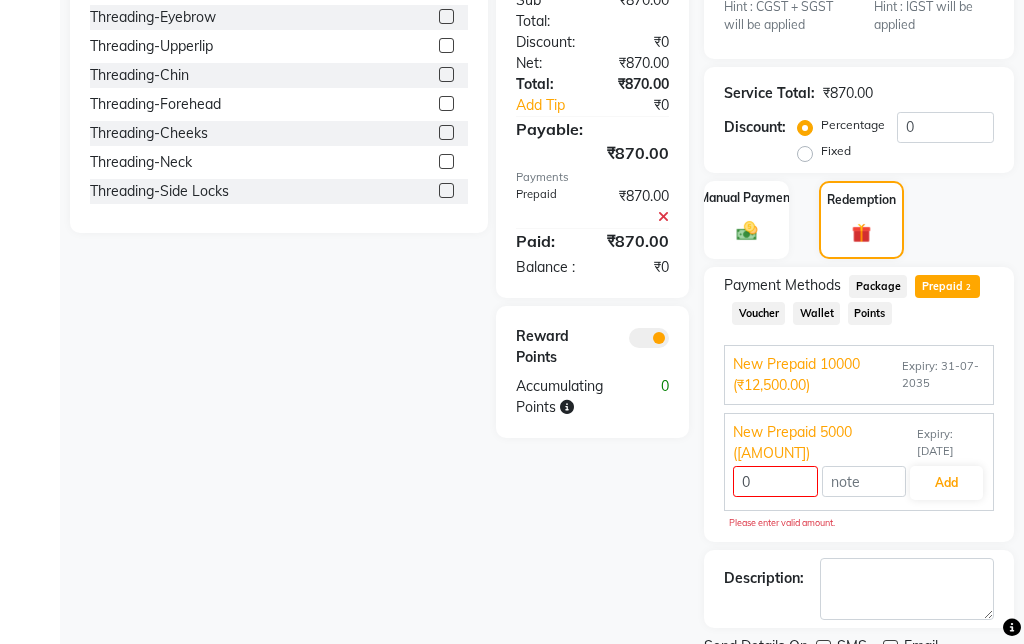 click on "Add" at bounding box center [946, 483] 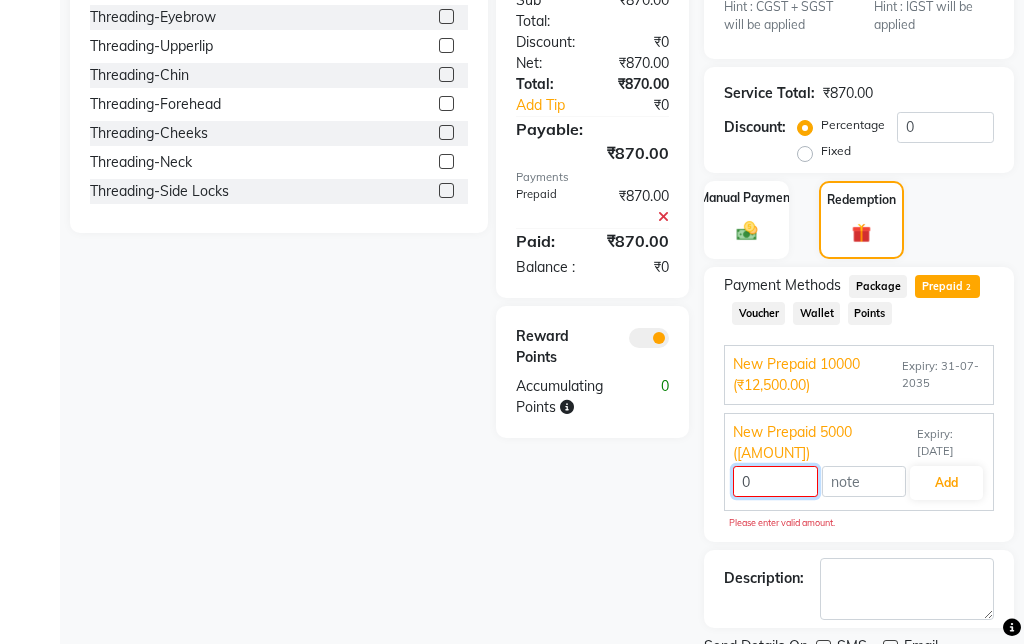 click on "0" at bounding box center [775, 481] 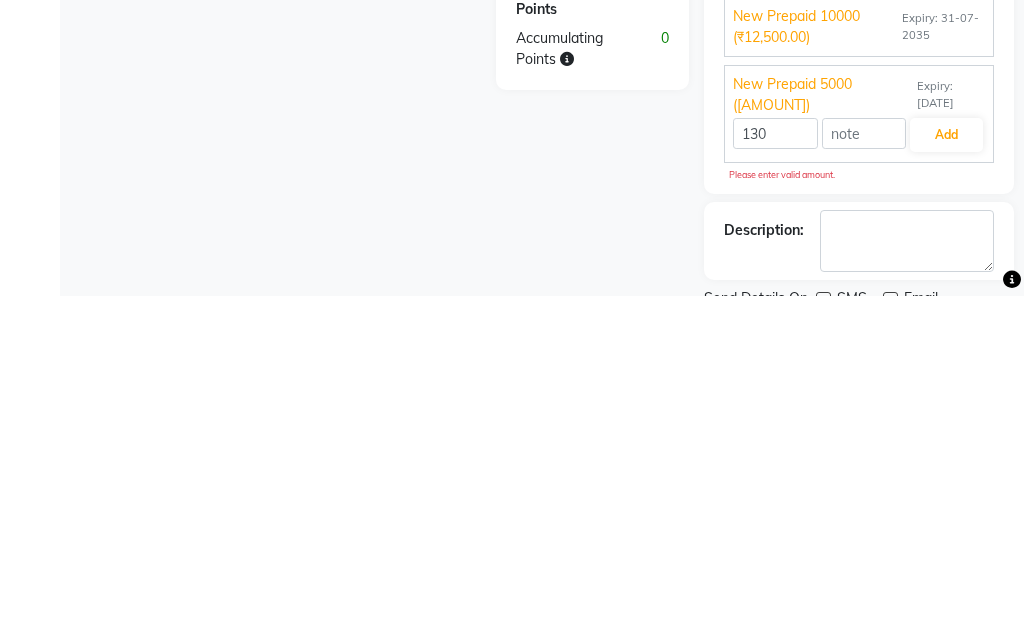 click on "Add" at bounding box center [946, 484] 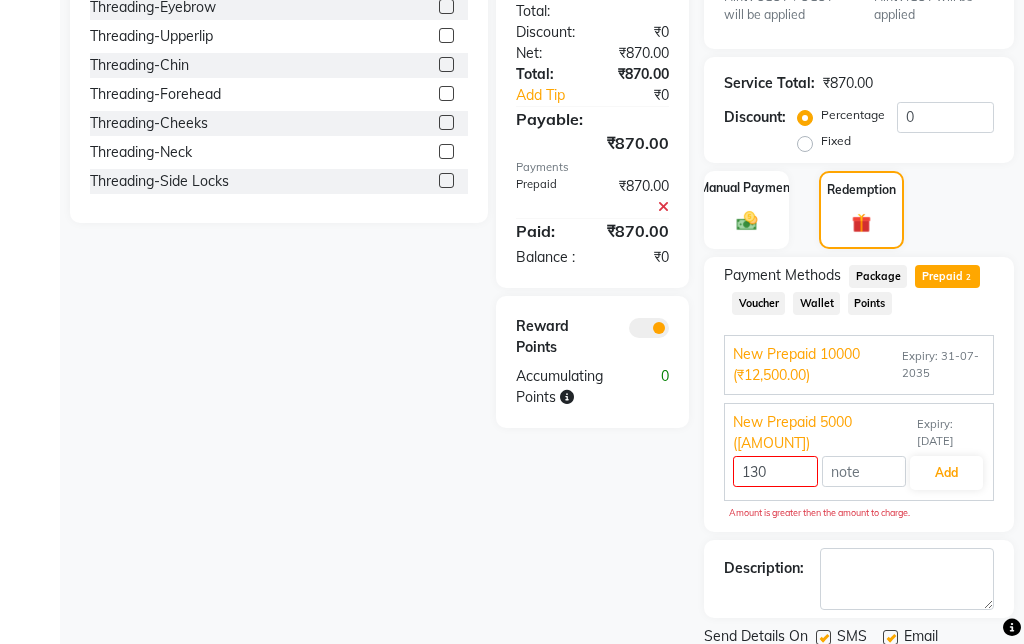 click on "Add" at bounding box center (946, 473) 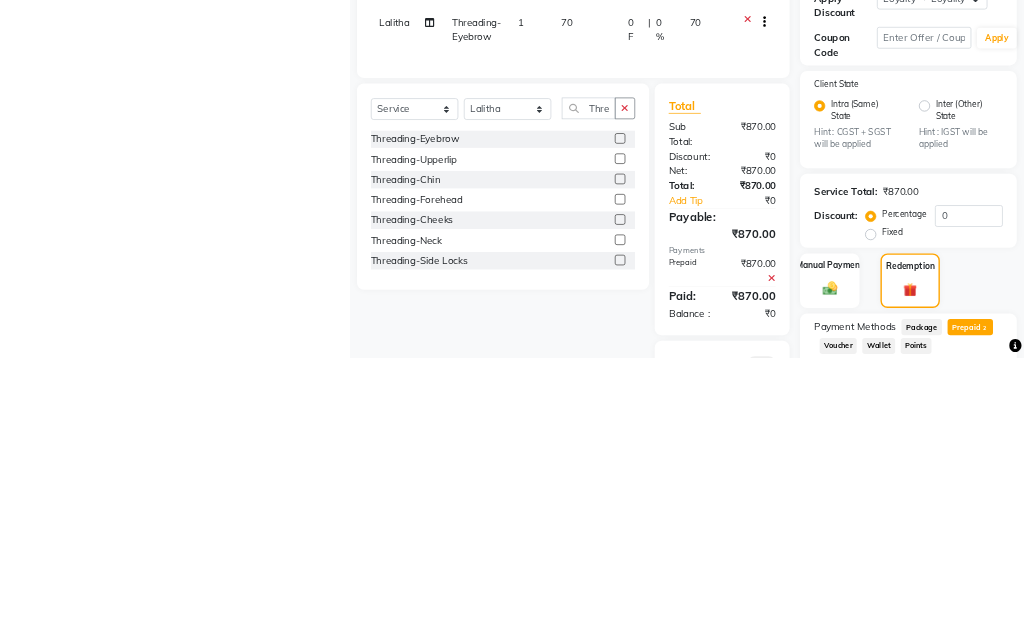 scroll, scrollTop: 687, scrollLeft: 0, axis: vertical 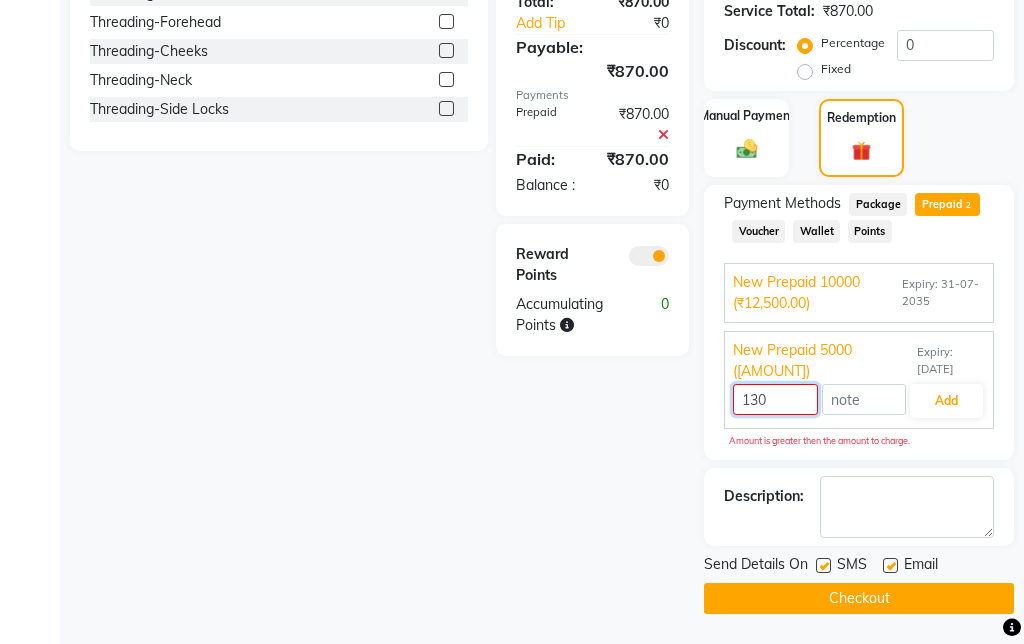 click on "130" at bounding box center [775, 399] 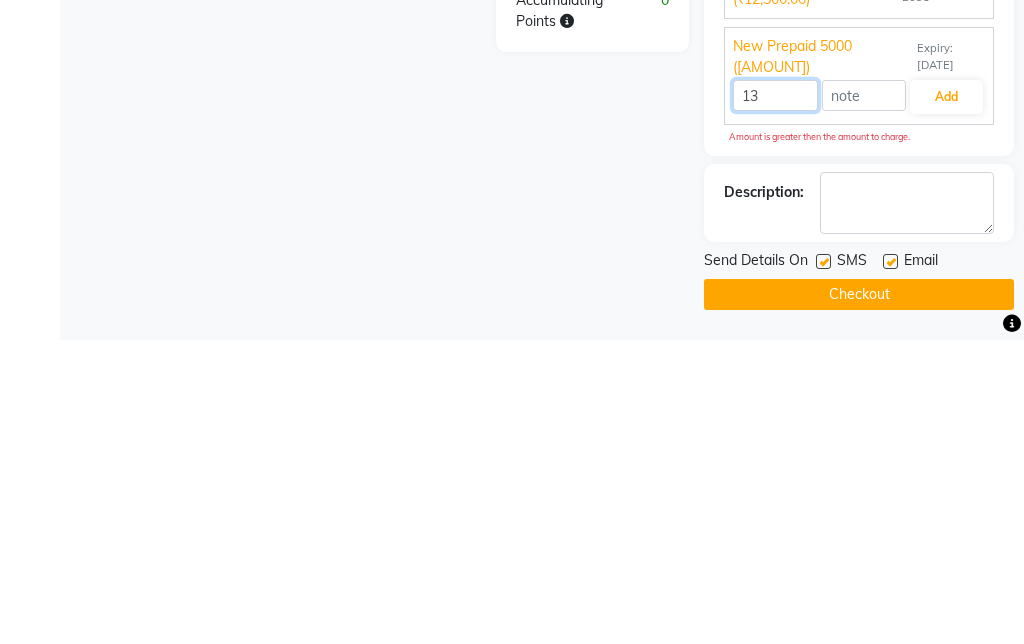 type on "1" 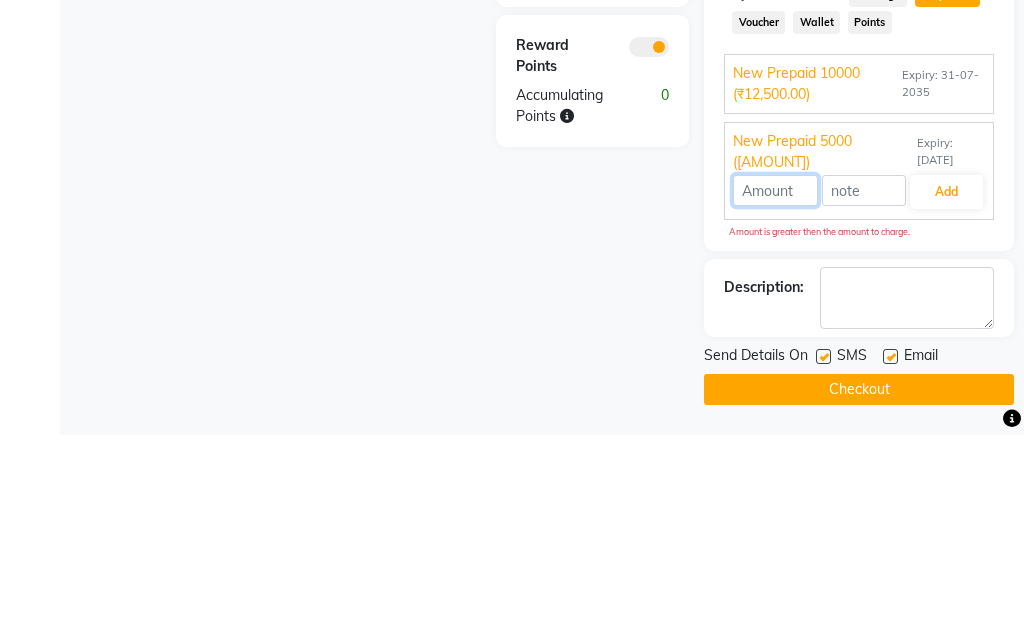 type 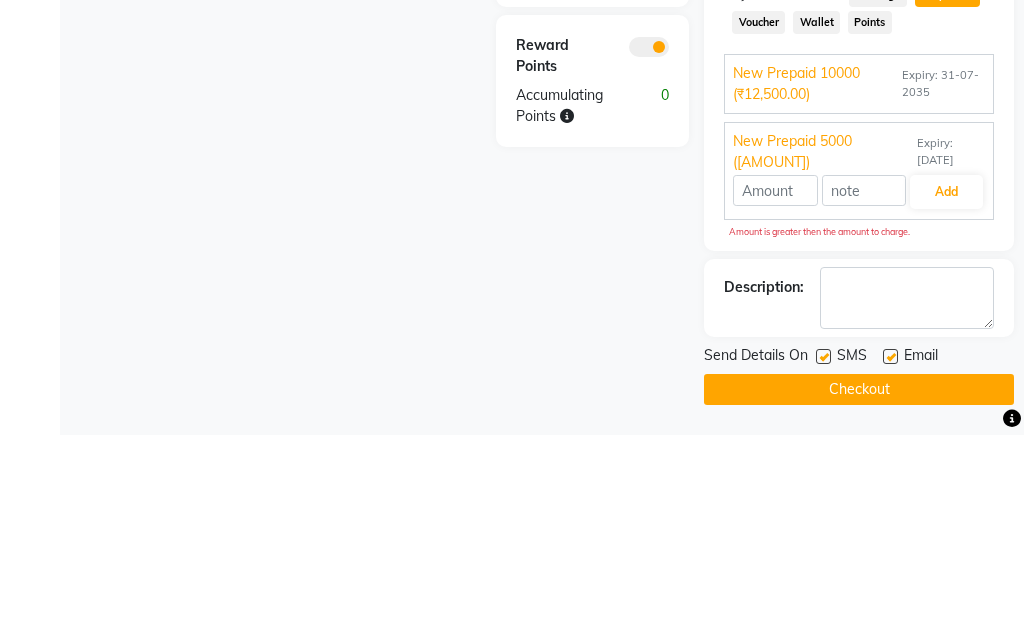 click on "Expiry: 31-07-2035" at bounding box center (943, 293) 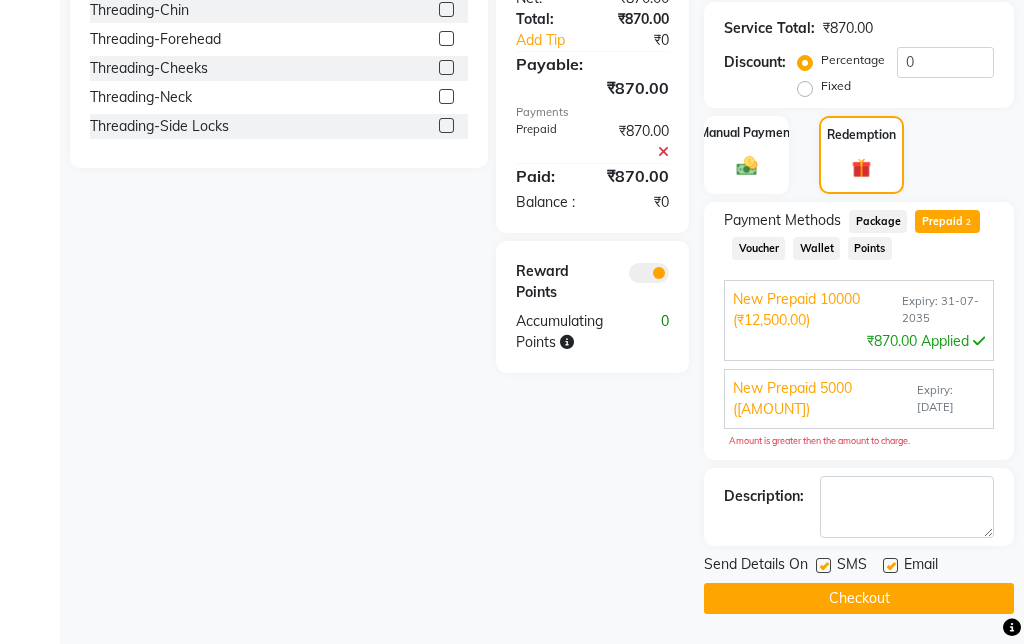 scroll, scrollTop: 670, scrollLeft: 0, axis: vertical 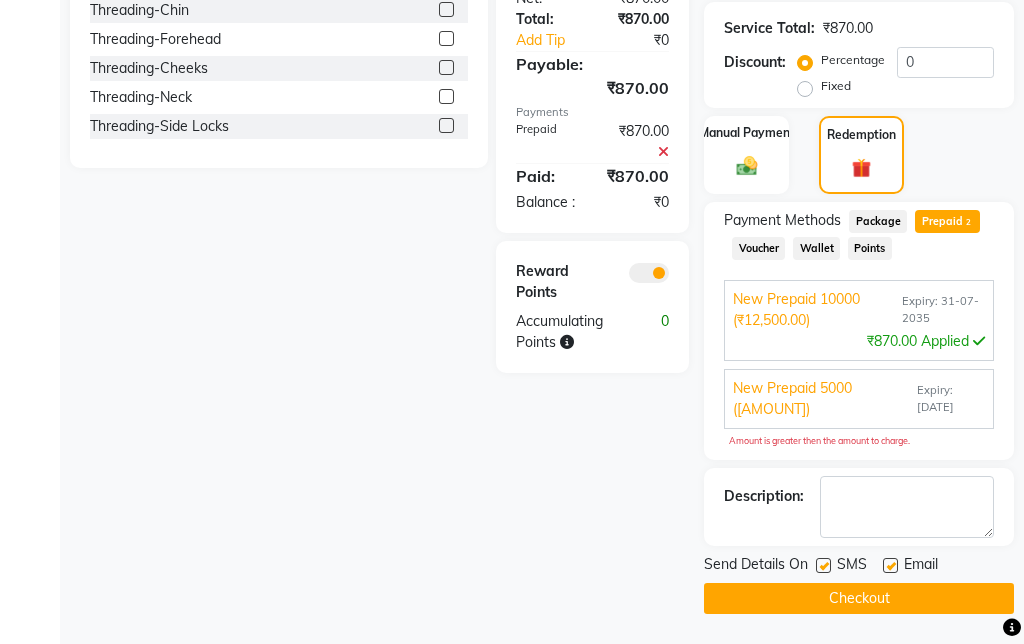click on "Checkout" 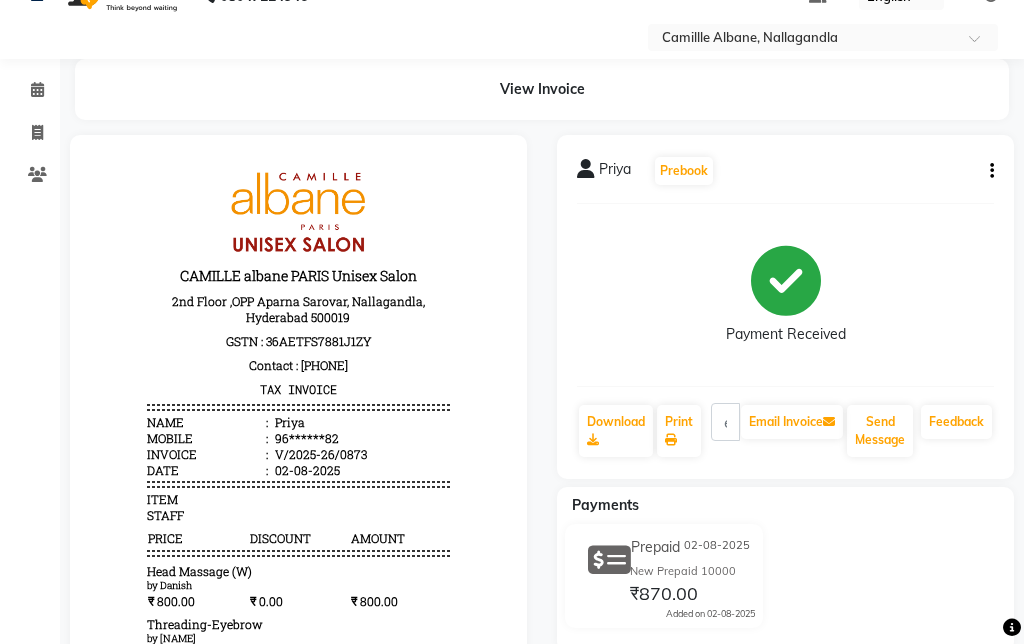 scroll, scrollTop: 0, scrollLeft: 0, axis: both 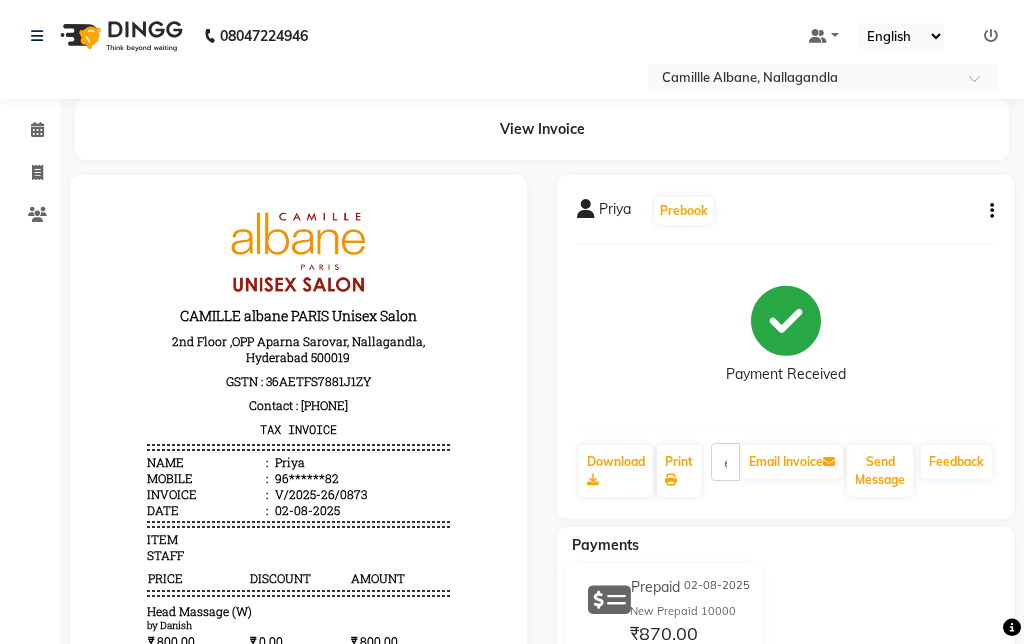 click on "Invoice" 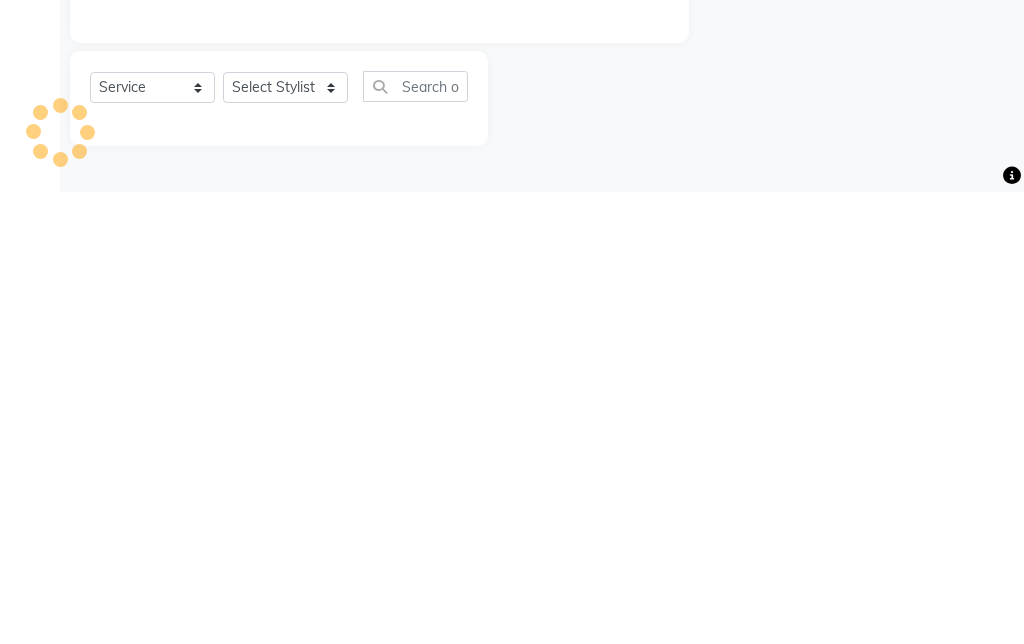 type on "0874" 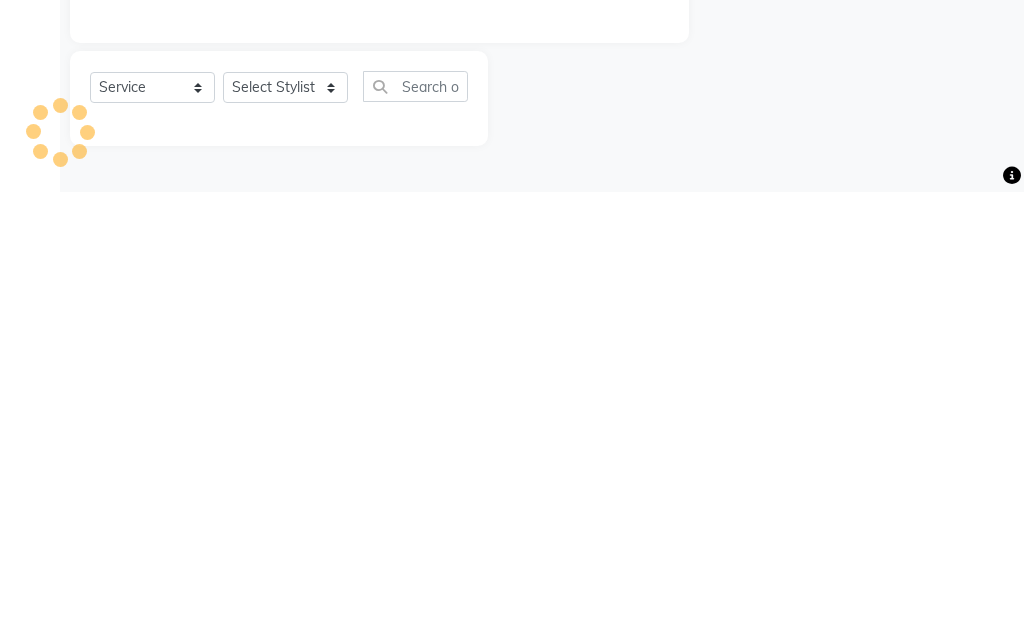 select on "7025" 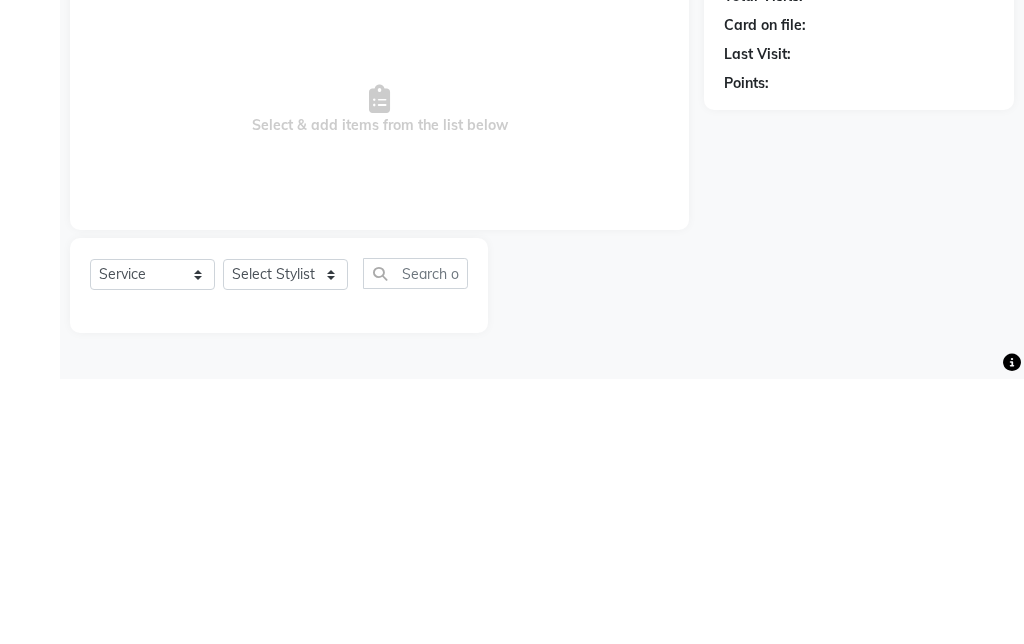 click on "Name: Membership: Total Visits: Card on file: Last Visit:  Points:" 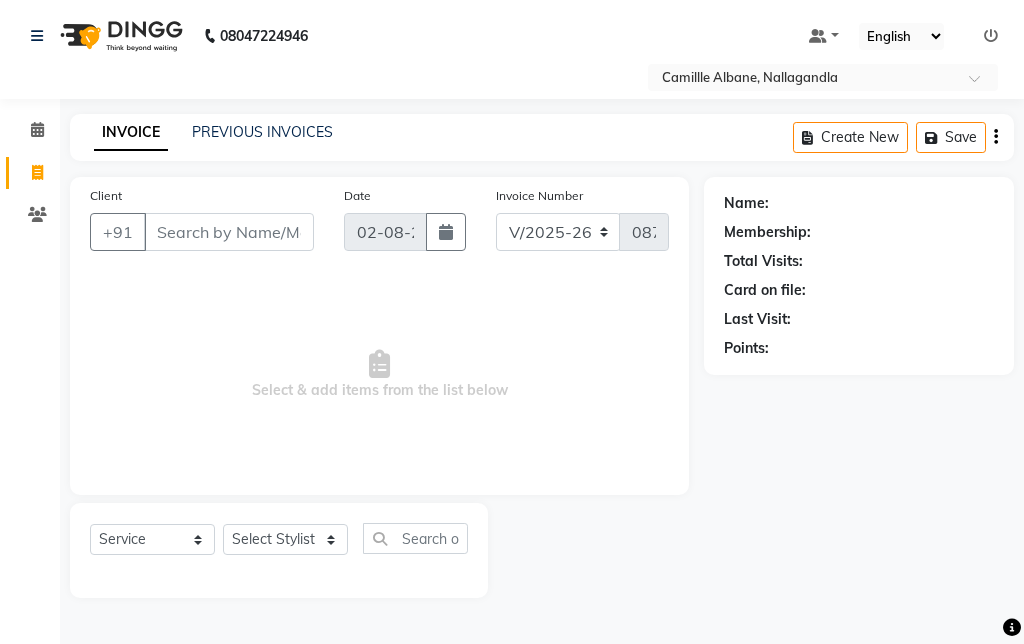 click on "Create New" 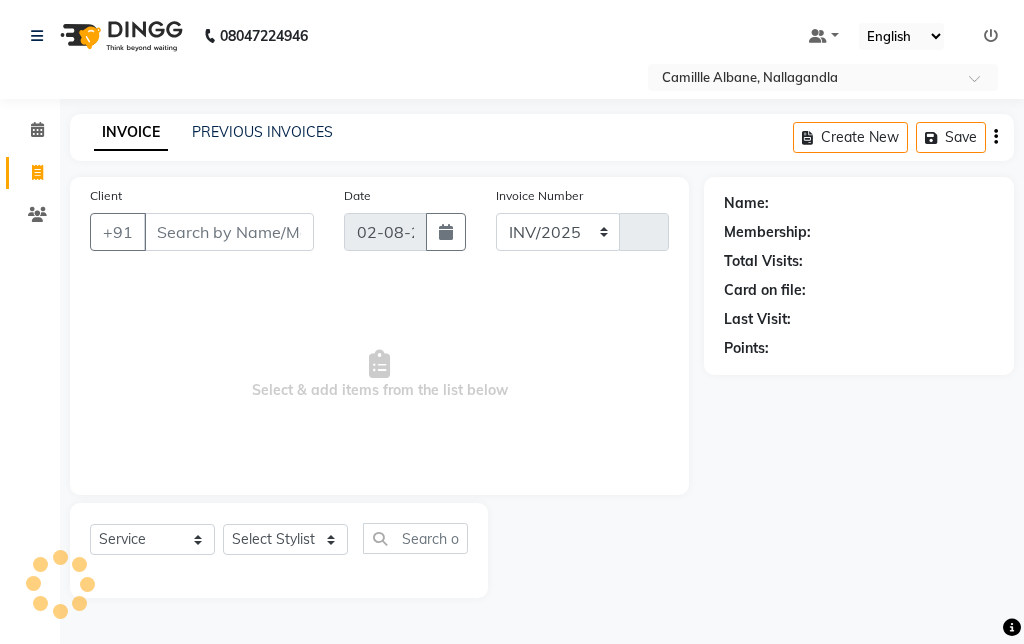 select on "7025" 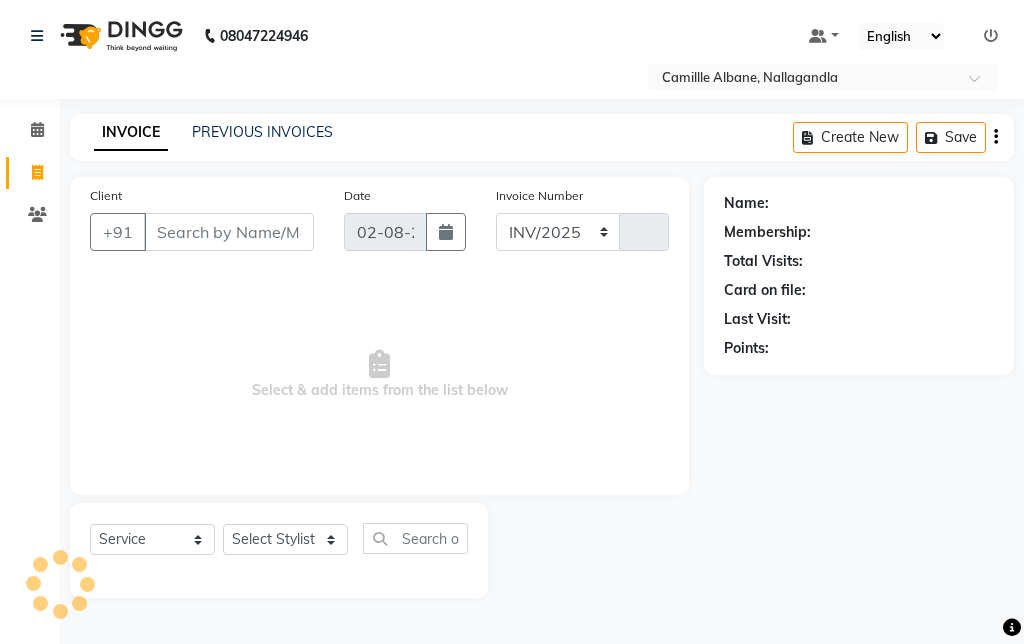 type on "0874" 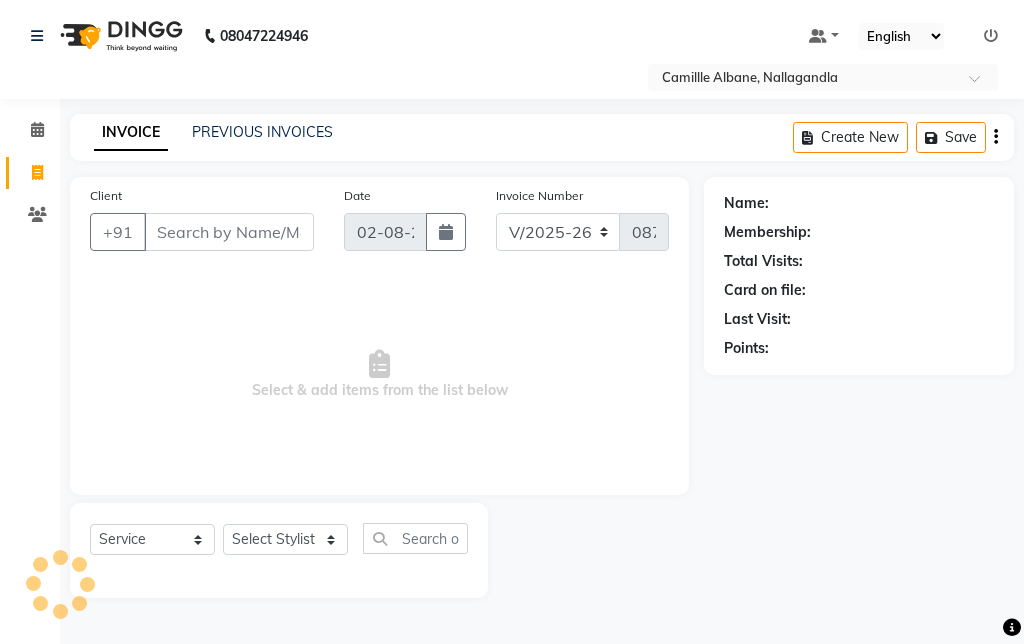 select on "7025" 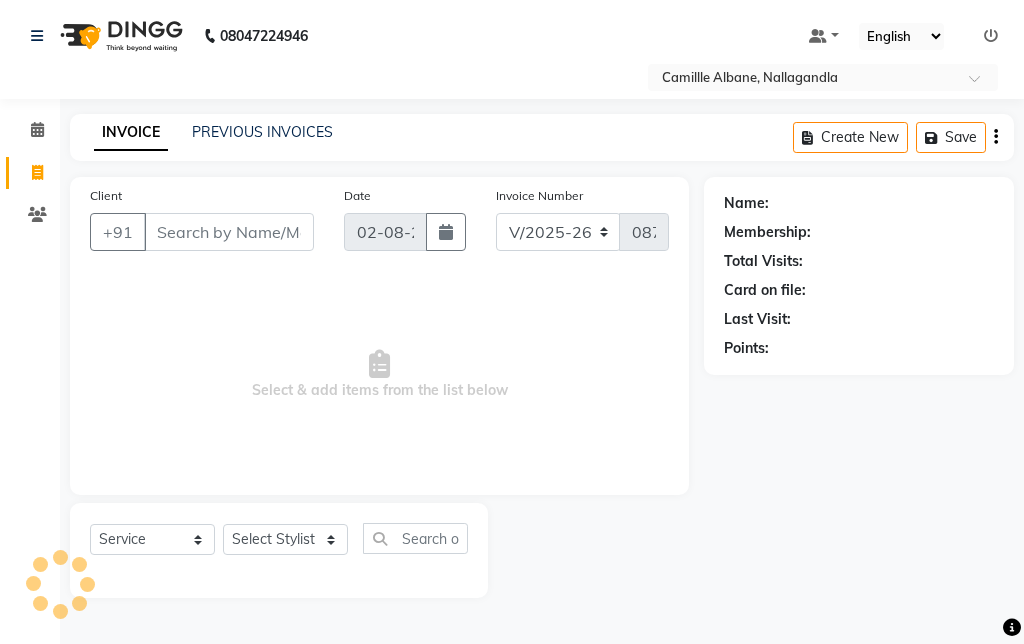 select on "service" 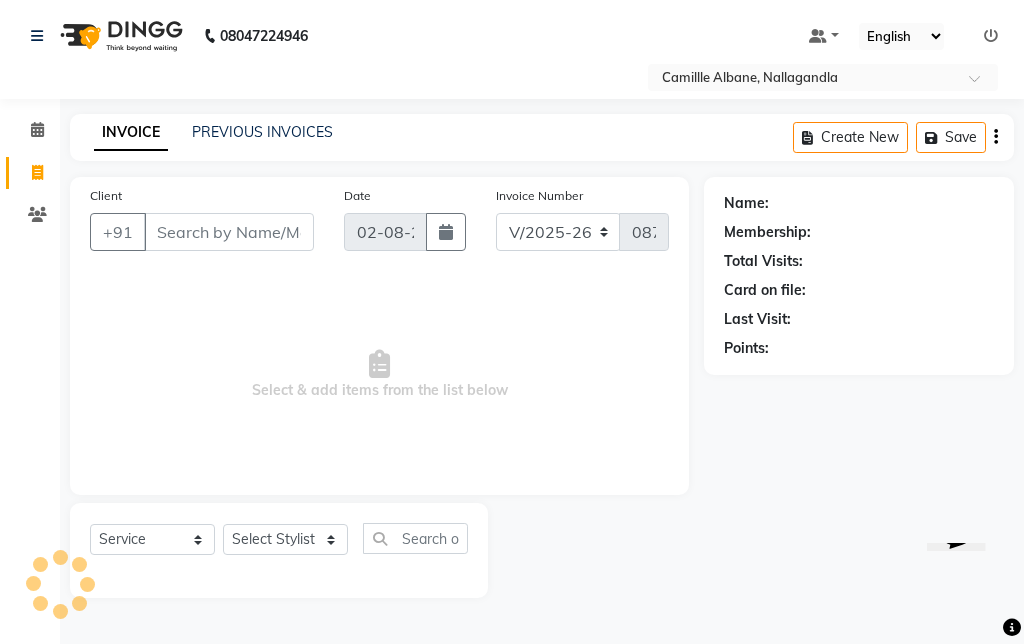 scroll, scrollTop: 0, scrollLeft: 0, axis: both 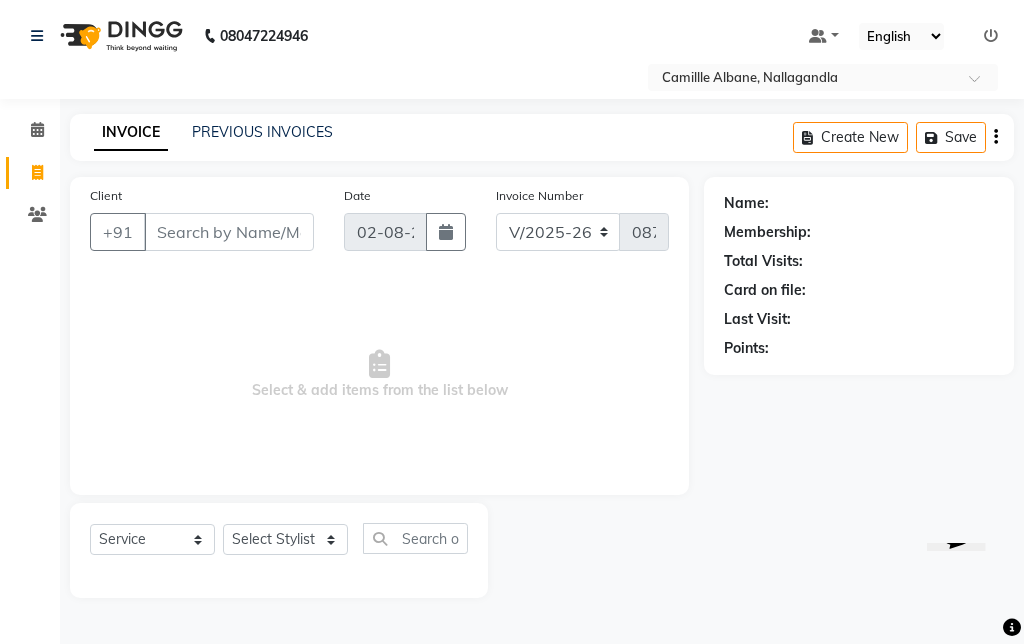 click on "PREVIOUS INVOICES" 